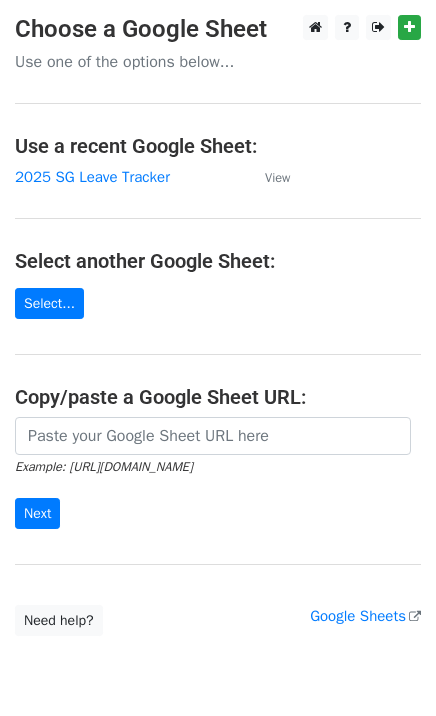 scroll, scrollTop: 0, scrollLeft: 0, axis: both 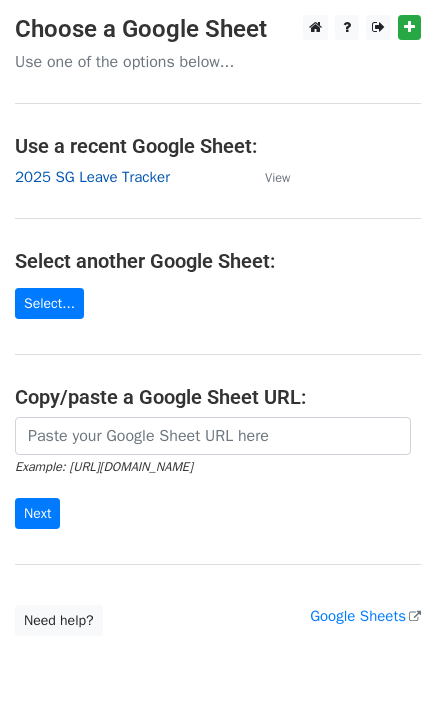 click on "2025 SG Leave Tracker" at bounding box center (92, 177) 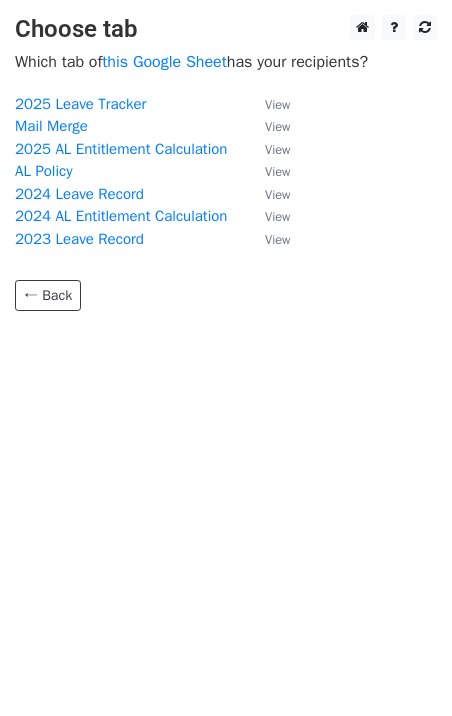 scroll, scrollTop: 0, scrollLeft: 0, axis: both 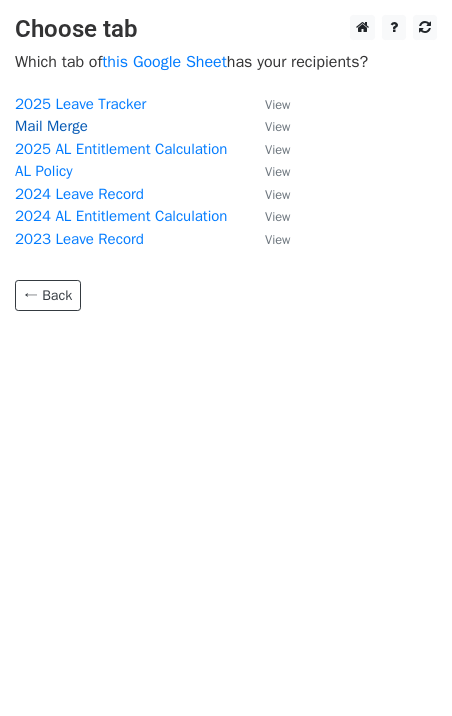 click on "Mail Merge" at bounding box center (51, 126) 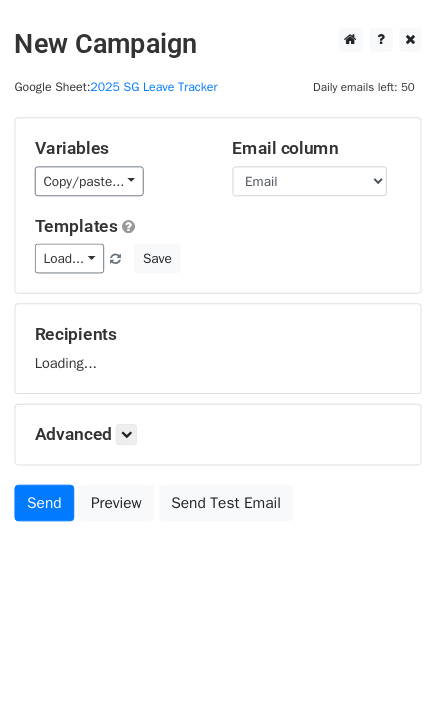 scroll, scrollTop: 0, scrollLeft: 0, axis: both 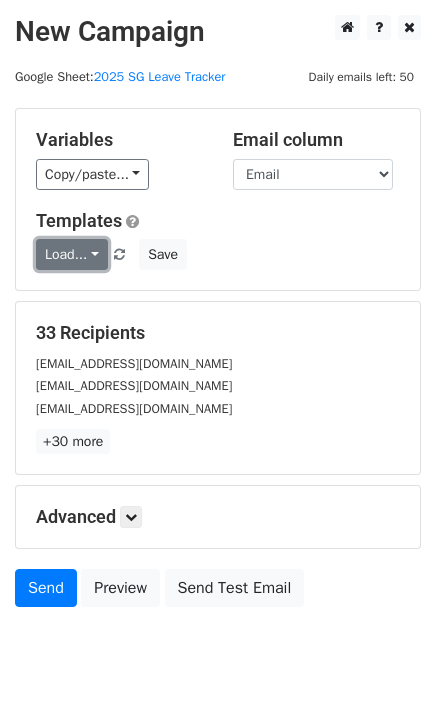 click on "Load..." at bounding box center (72, 254) 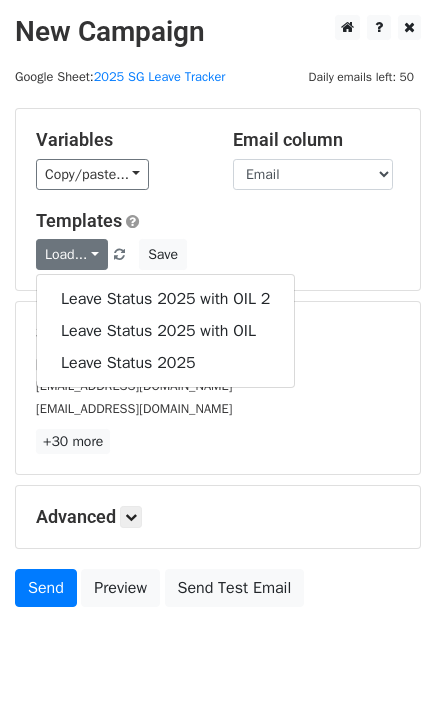 click on "Load...
Leave Status 2025 with OIL 2
Leave Status 2025 with OIL
Leave Status 2025
Save" at bounding box center [218, 254] 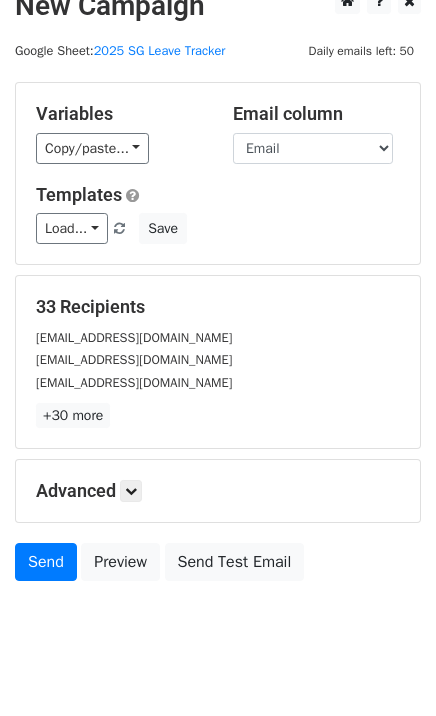 scroll, scrollTop: 0, scrollLeft: 0, axis: both 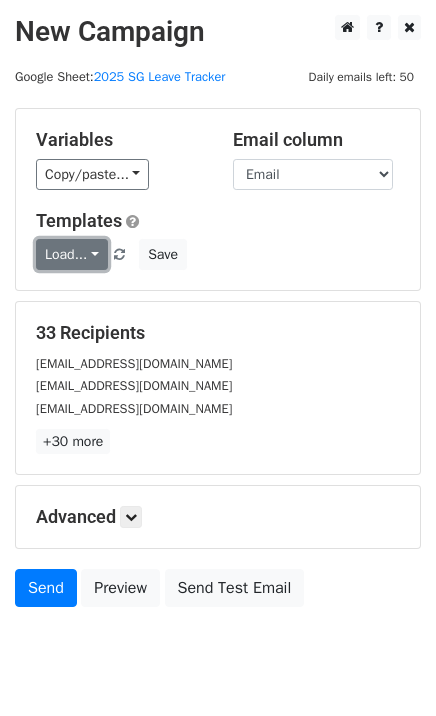 click on "Load..." at bounding box center [72, 254] 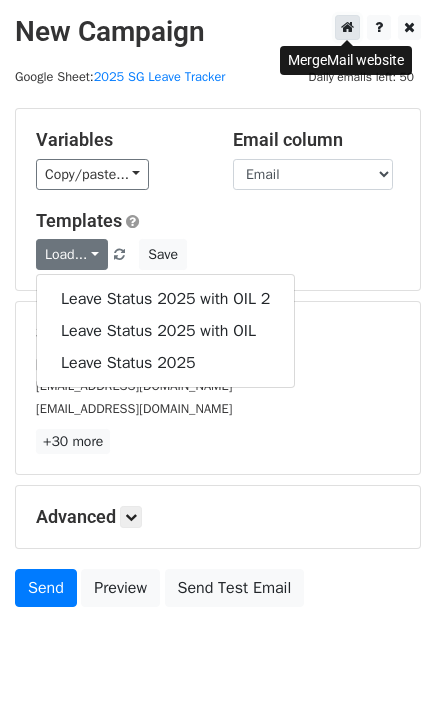 click at bounding box center [347, 27] 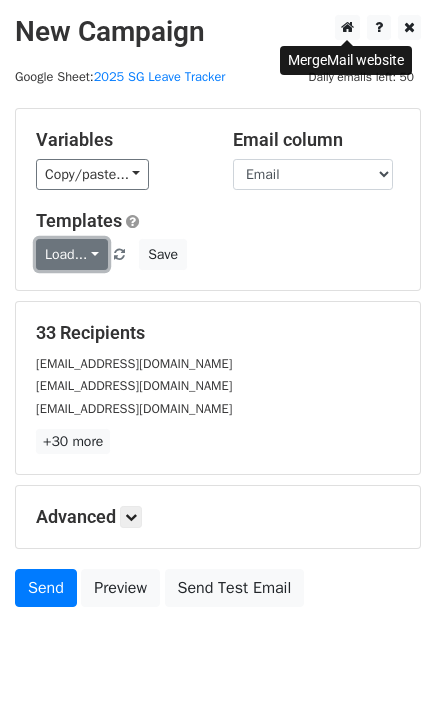 click on "Load..." at bounding box center [72, 254] 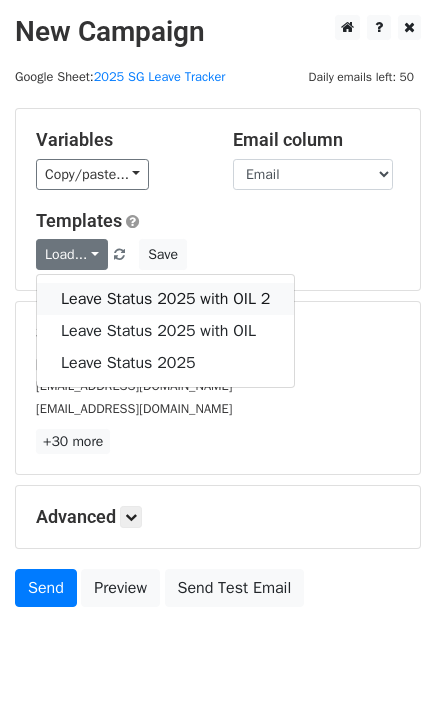 click on "Leave Status 2025 with OIL 2" at bounding box center [165, 299] 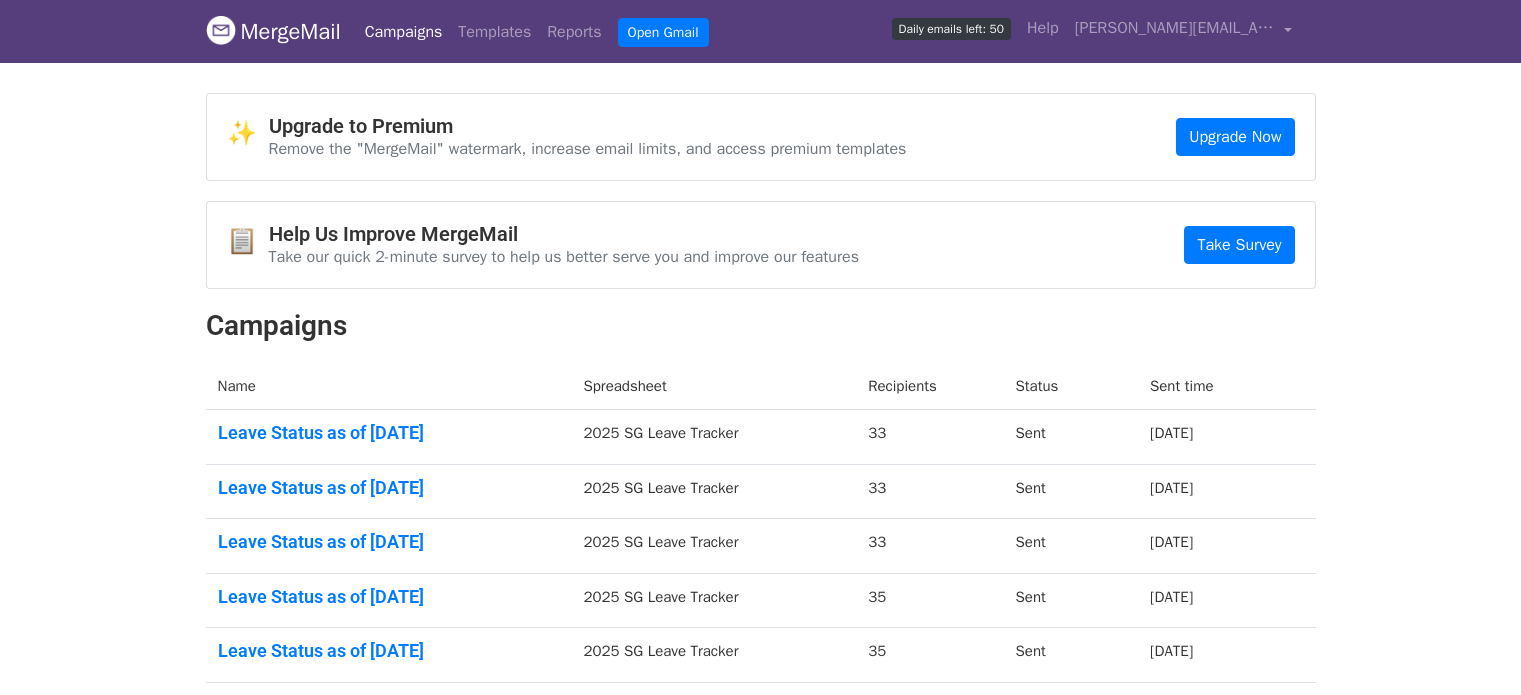 scroll, scrollTop: 0, scrollLeft: 0, axis: both 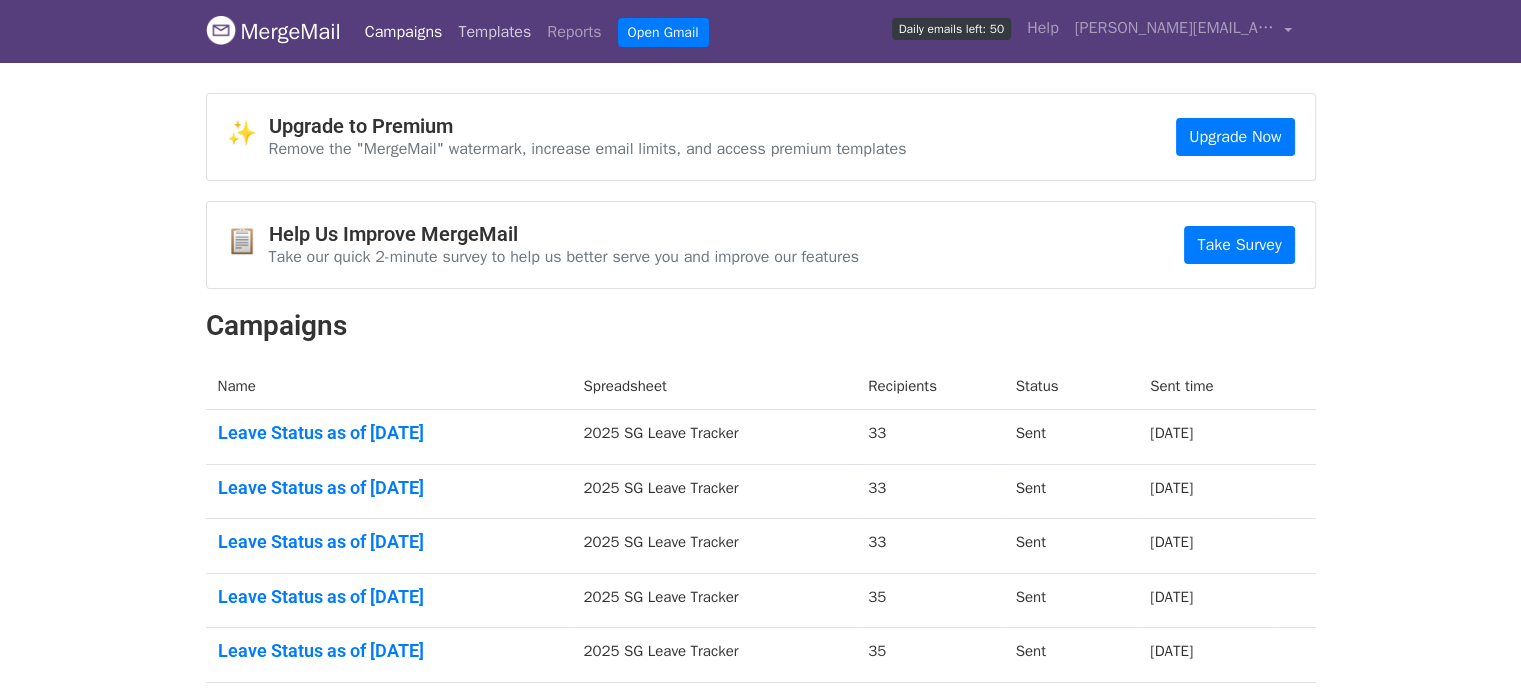 click on "Templates" at bounding box center (494, 32) 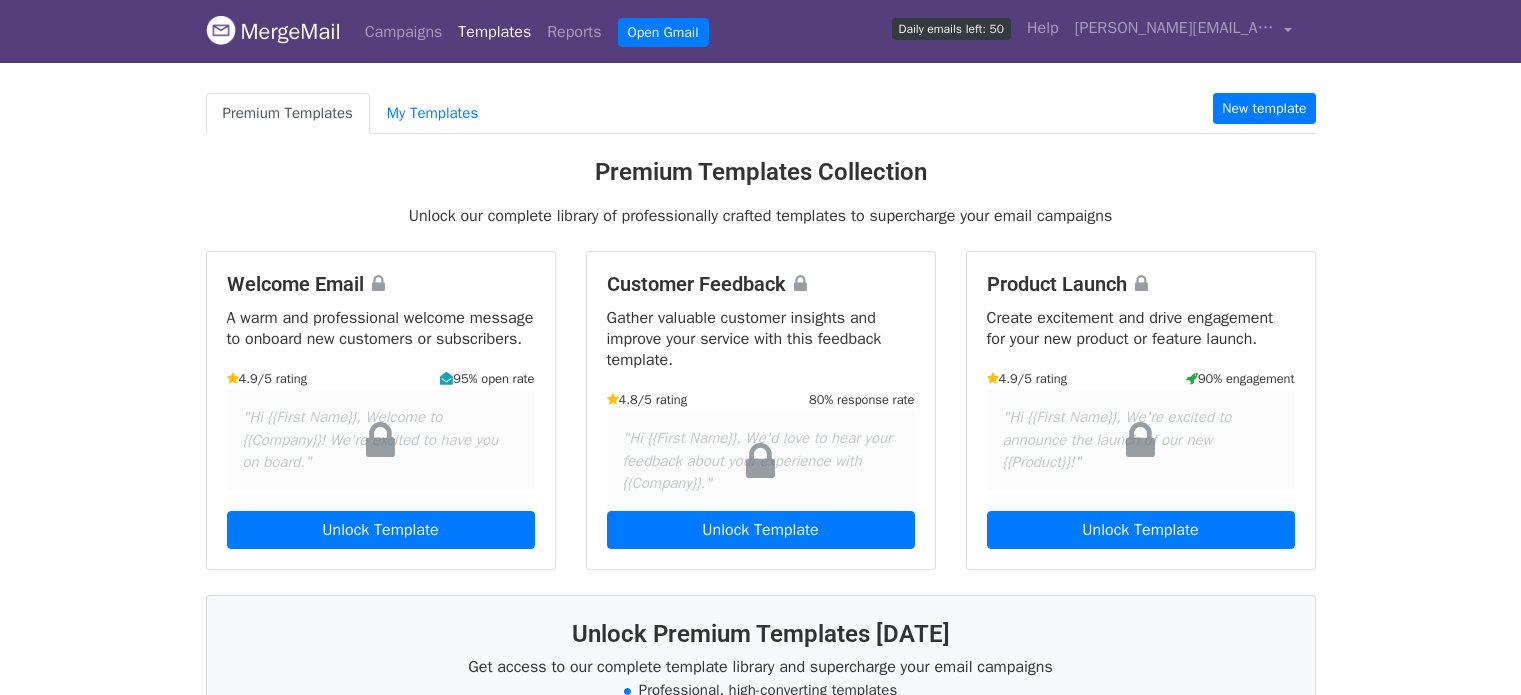 scroll, scrollTop: 0, scrollLeft: 0, axis: both 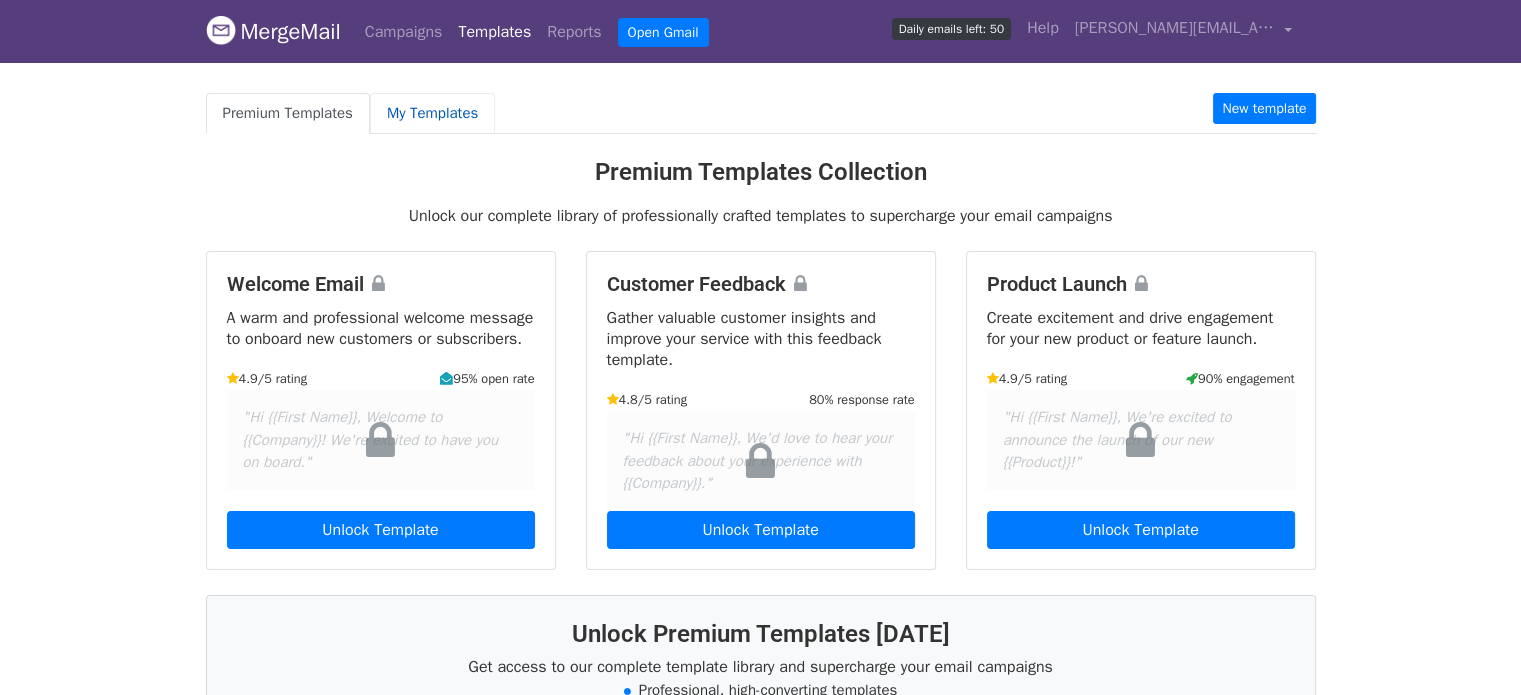 click on "My Templates" at bounding box center (432, 113) 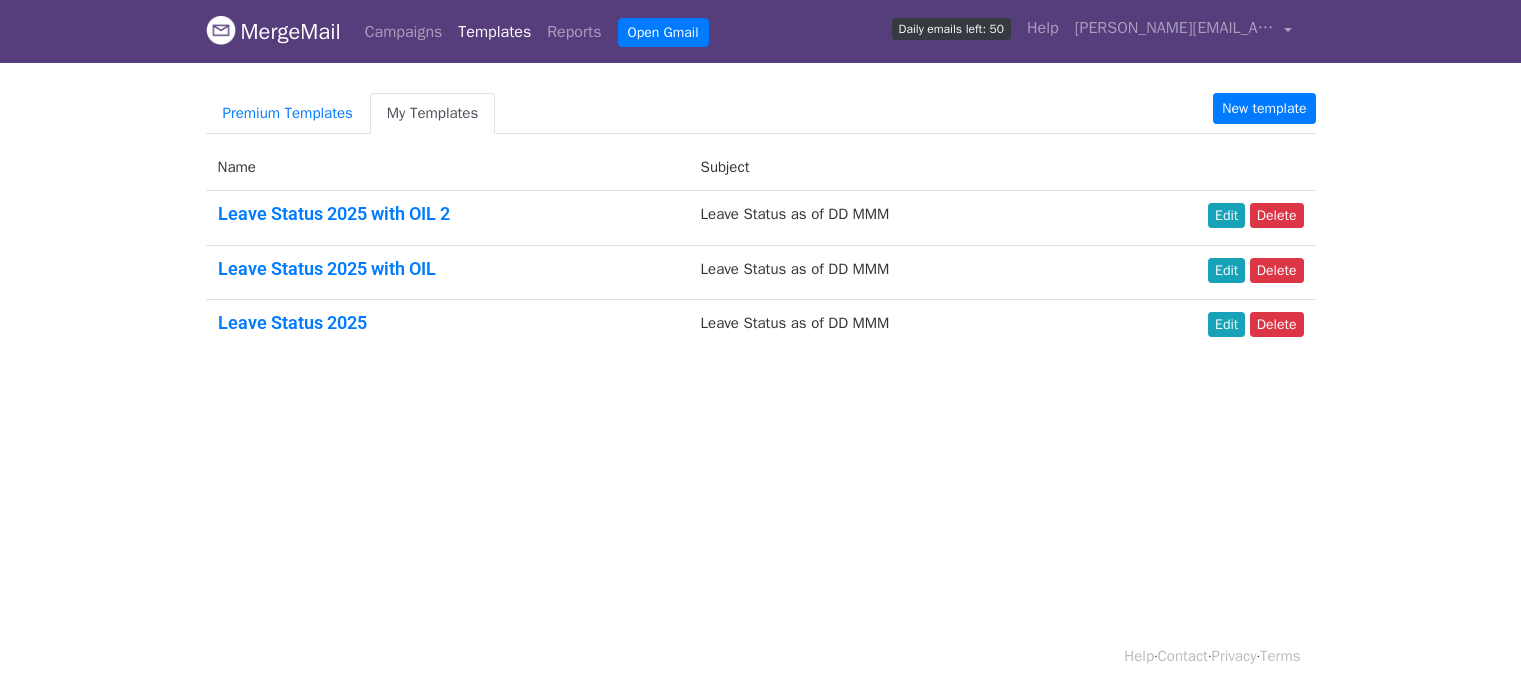 scroll, scrollTop: 0, scrollLeft: 0, axis: both 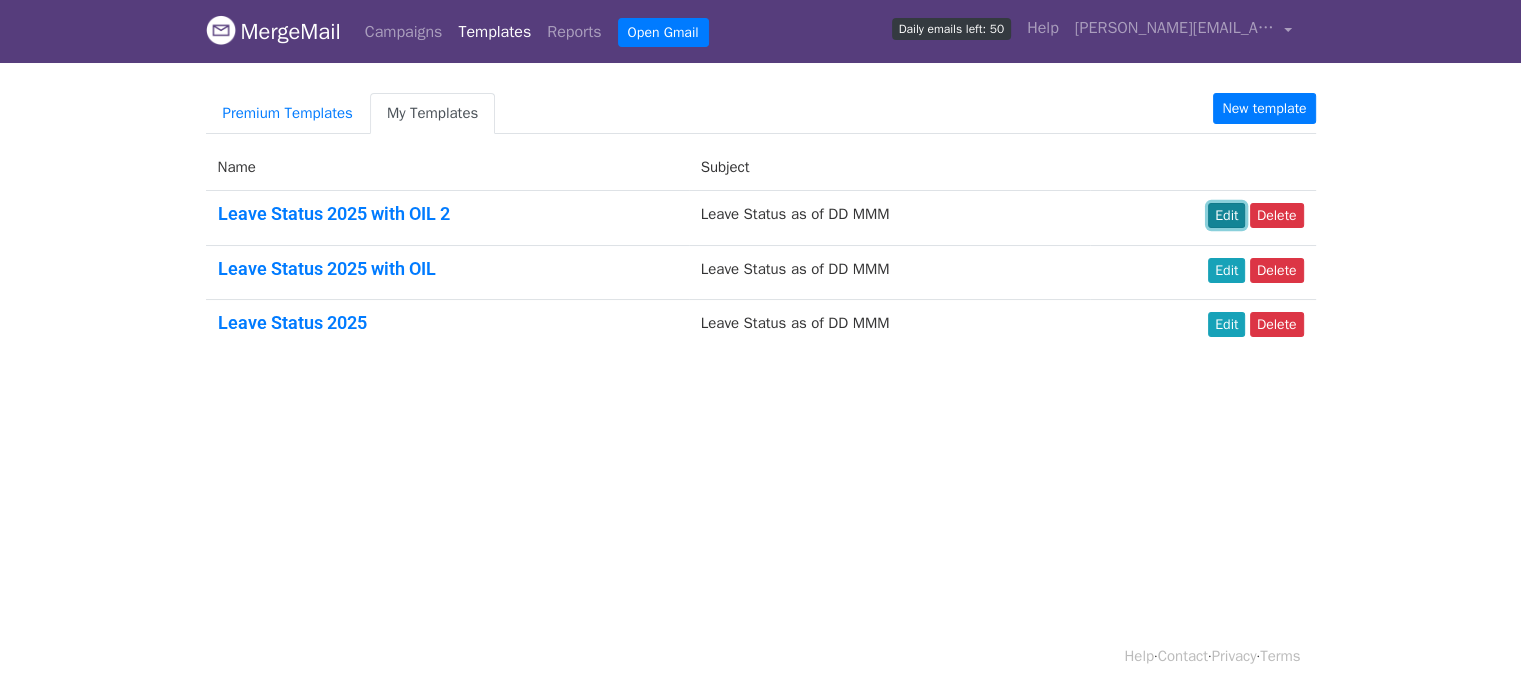 click on "Edit" at bounding box center (1226, 215) 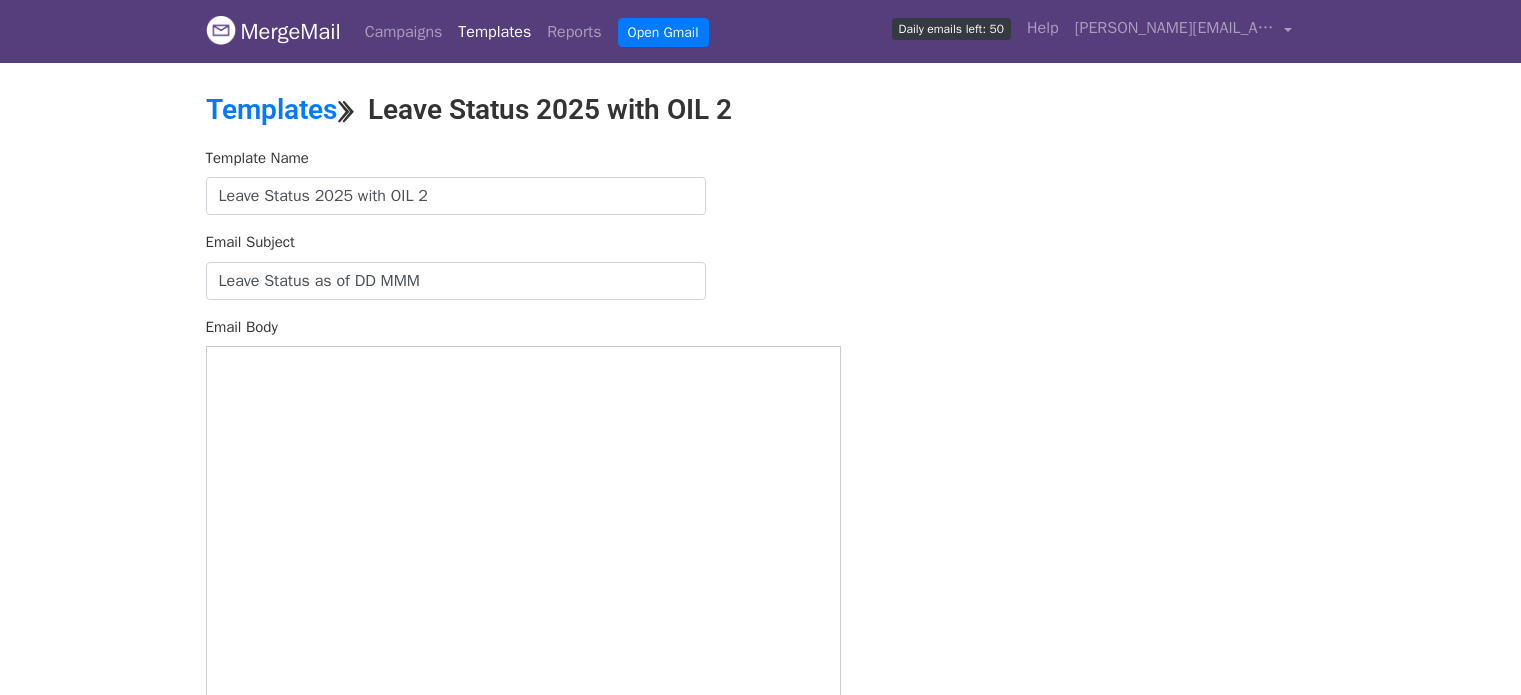 scroll, scrollTop: 0, scrollLeft: 0, axis: both 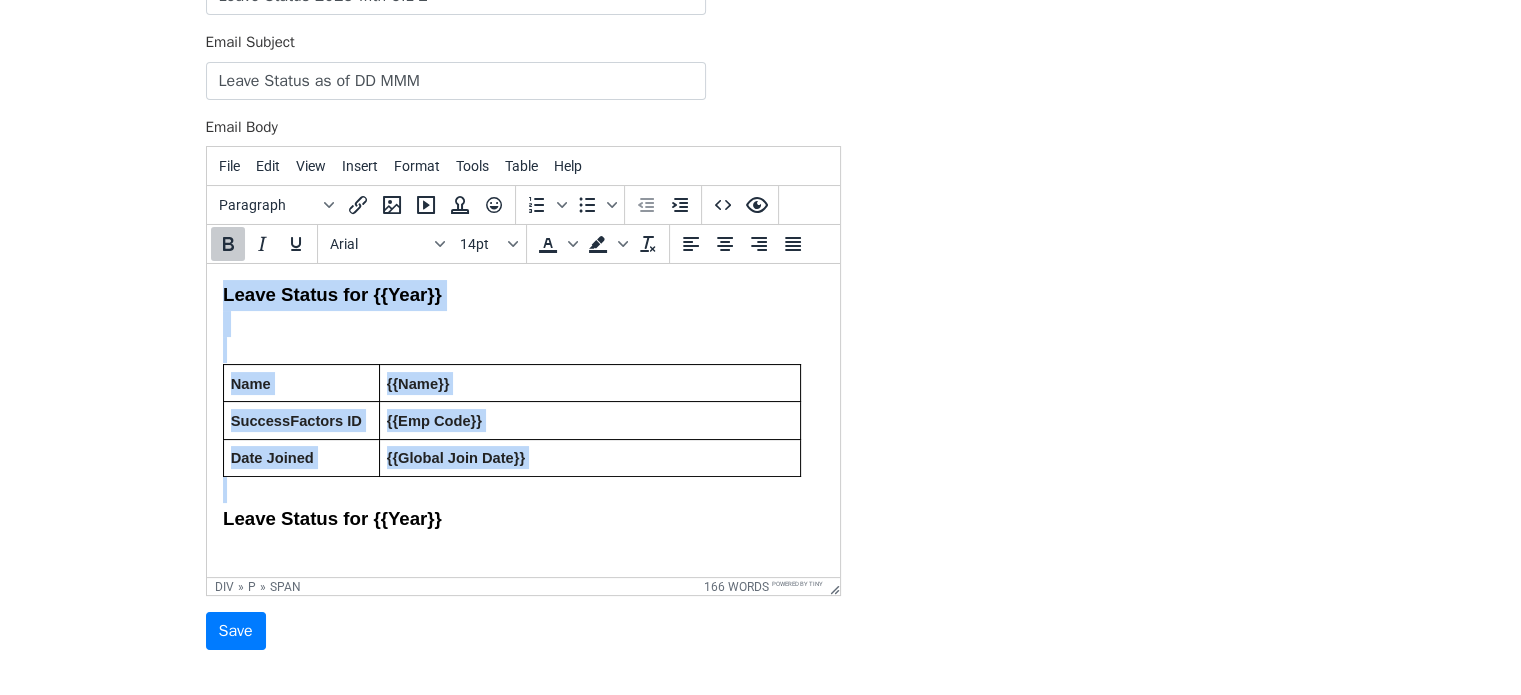 drag, startPoint x: 224, startPoint y: 295, endPoint x: 820, endPoint y: 502, distance: 630.92395 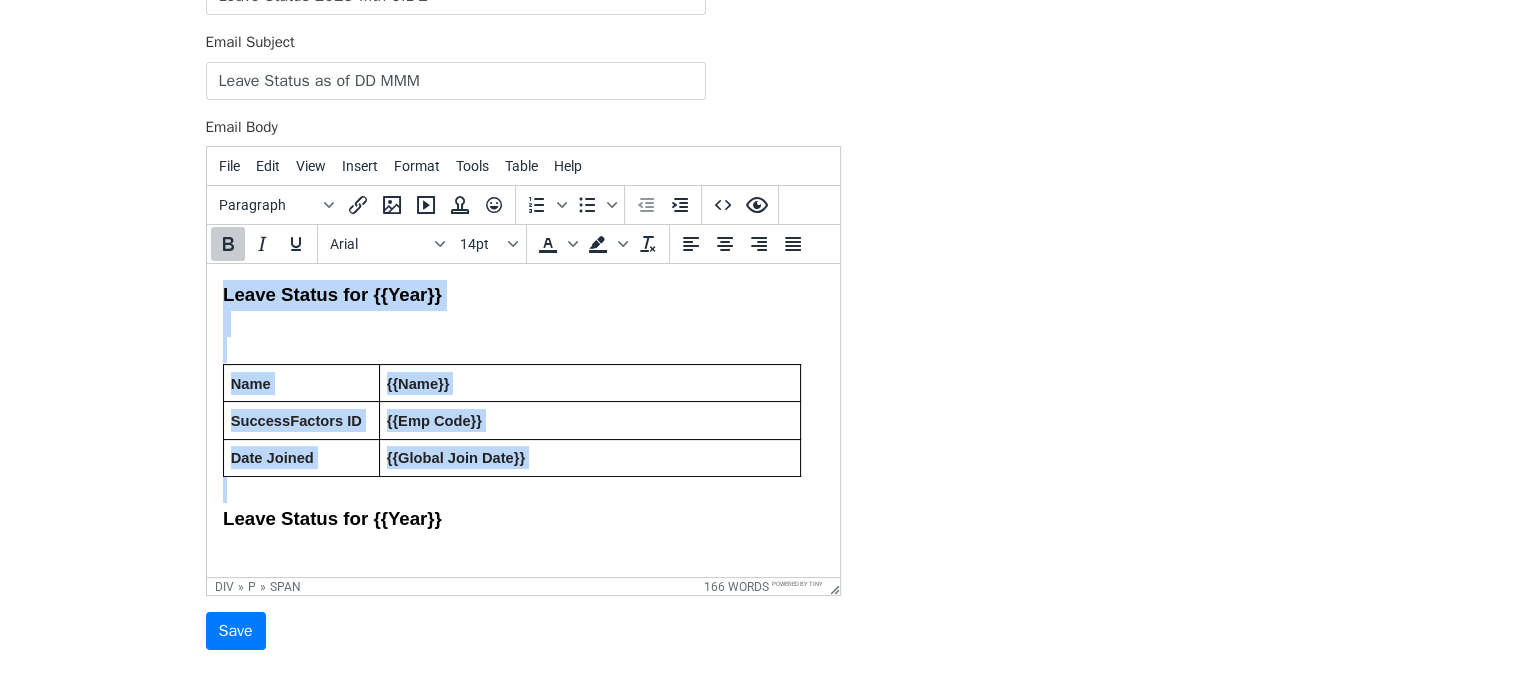 click on "Leave Status for {{Year}}   Name {{Name}} SuccessFactors ID {{Emp Code}} Date Joined {{Global Join Date}}   Leave Status for {{Year}}   Name {{Name}} SuccessFactors ID {{Emp Code}} Date Joined {{Global Join Date}}     Leave Types Entitlement (Days)   Leave Taken (Days) Balance (Days)     Annual Leave 2025 Entitlement (Days) Carried Forward from 2024 (Days) Forfeited (Days) {{AL Taken}} {{AL Balance}} {{AL Entitlement}} {{Carried Forward from 2024}} {{2024 AL Forfeited}} Sick Leave {{SL Entitlement}}   {{SL Taken}} {{SL Balance}} Hospitalization Leave {{HL Entitlement}}   {{HL Taken}} {{HL Balance}} Child Care Leave {{CCL Entitlement}}   {{CCL Taken}} {{CCL Balance}} Maternity Leave {{ML Entitlement}}   {{ML Taken}} {{ML Balance}} Paternity Leave {{PL Entitlement}}   {{PL Taken}} {{PL Balance}} No Pay Leave     {{NPL Taken}}   Polling Day Off-in-lieu {{Polling Day Off-in-lieu}} {{Polling Day Off-in-lieu Taken}} {{Polling Day Off-in-lieu Balance}} Hari Raya Haji Off-in-lieu Other Leaves" at bounding box center [522, 1057] 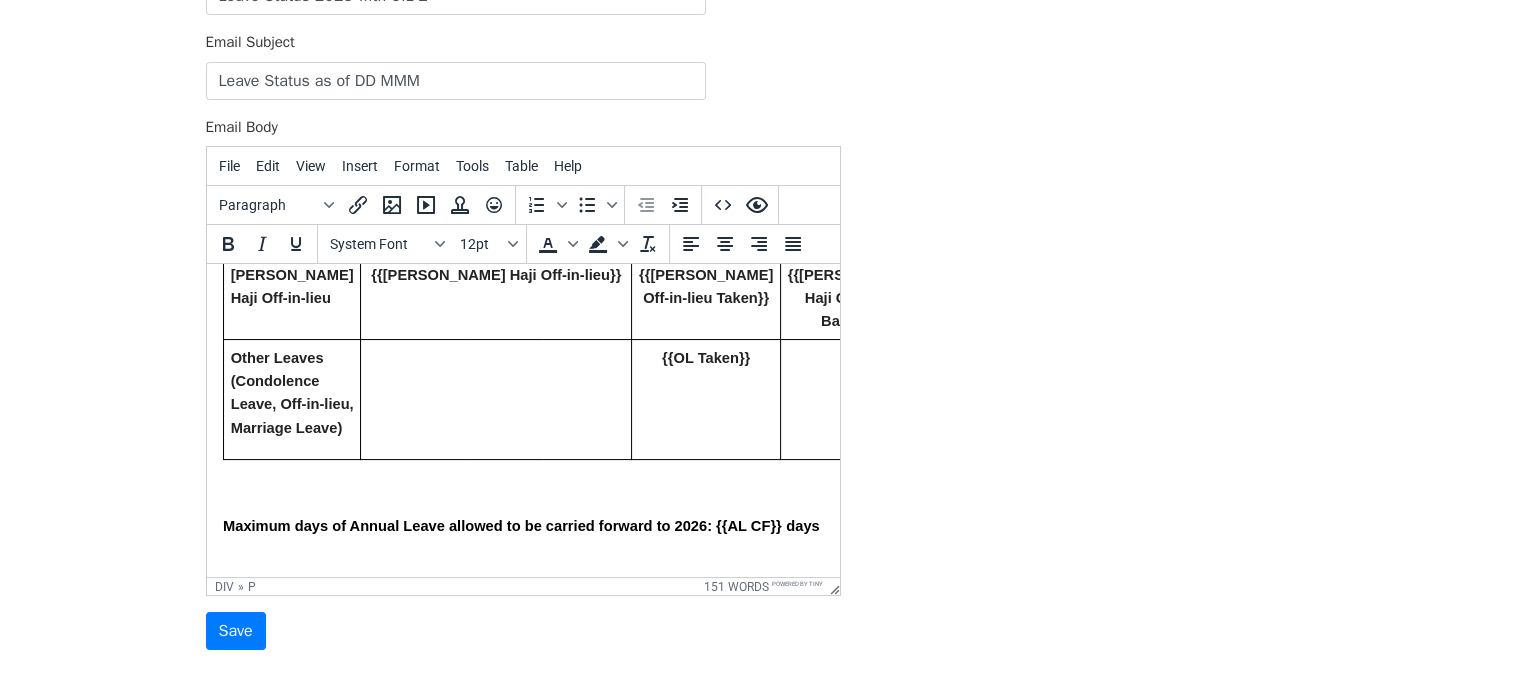 scroll, scrollTop: 1200, scrollLeft: 0, axis: vertical 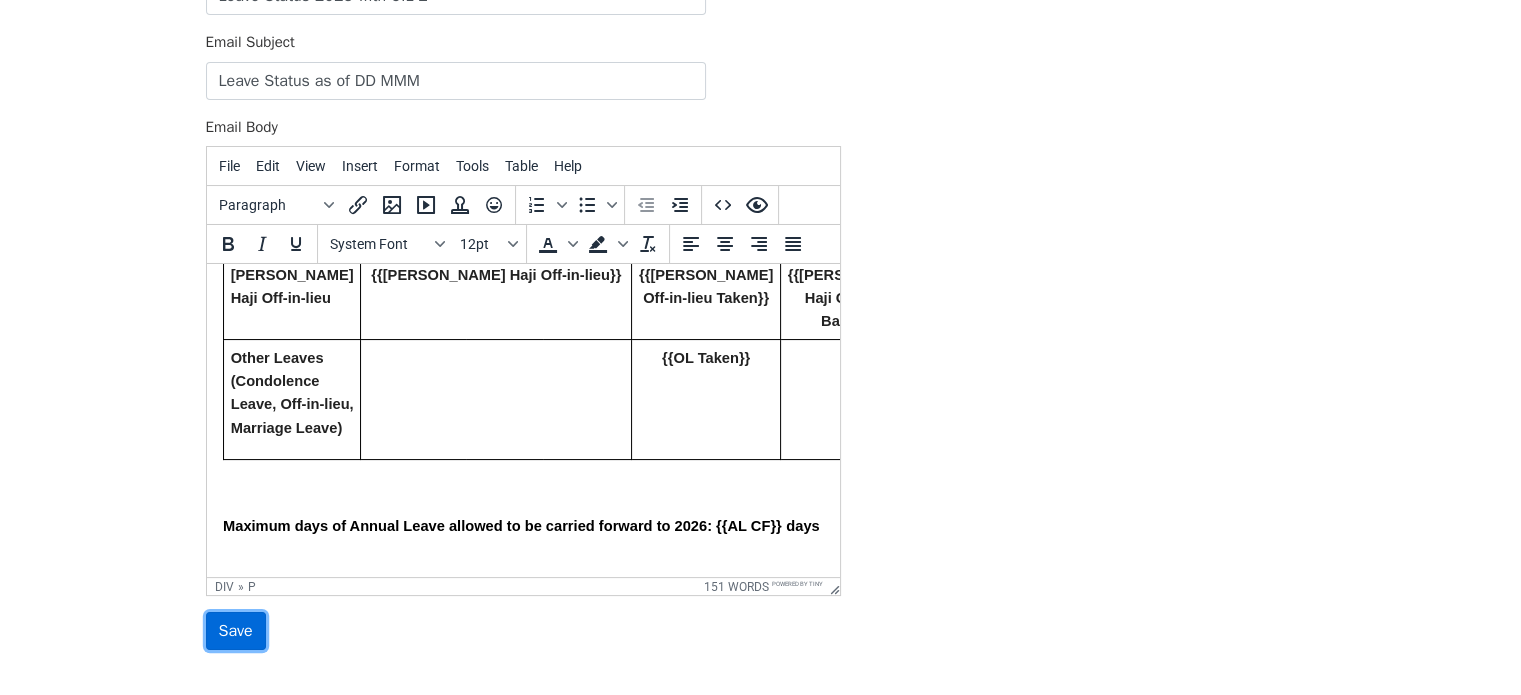 click on "Save" at bounding box center (236, 631) 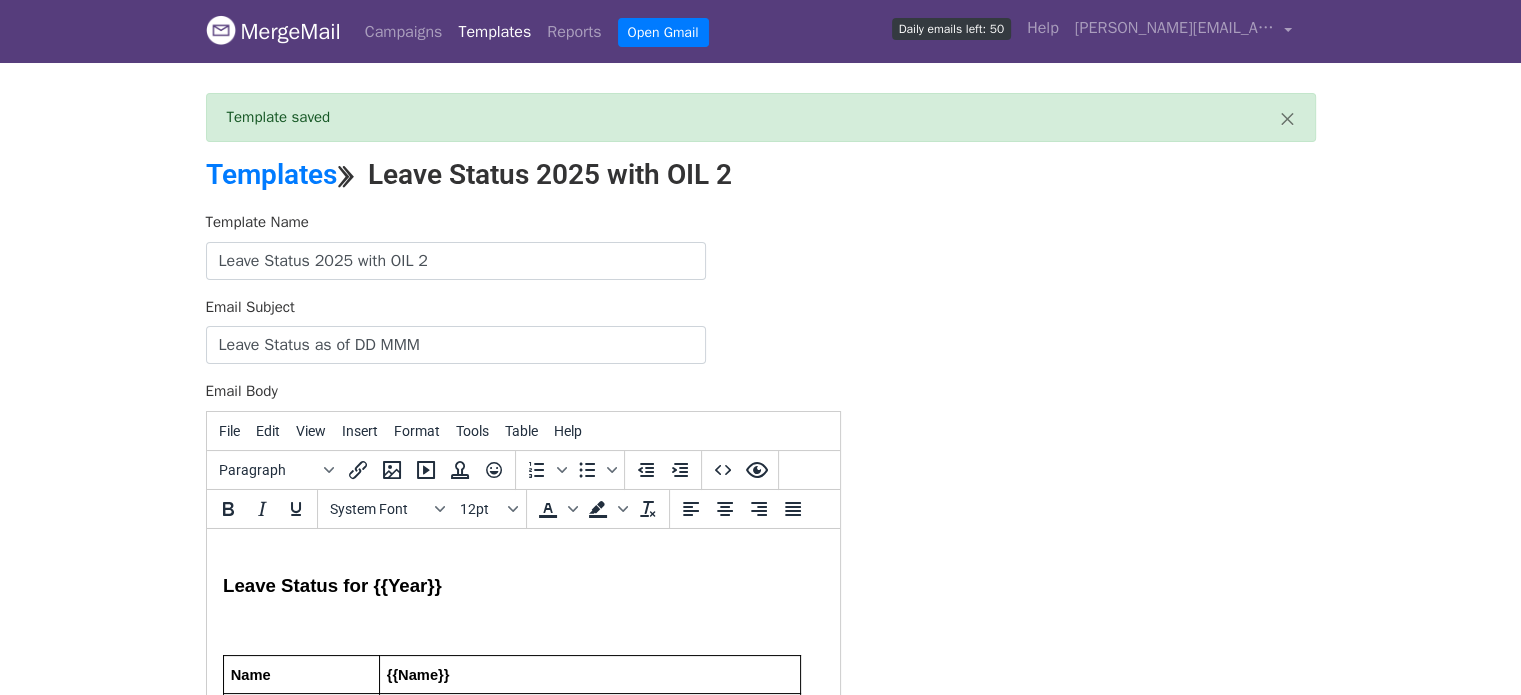 scroll, scrollTop: 0, scrollLeft: 0, axis: both 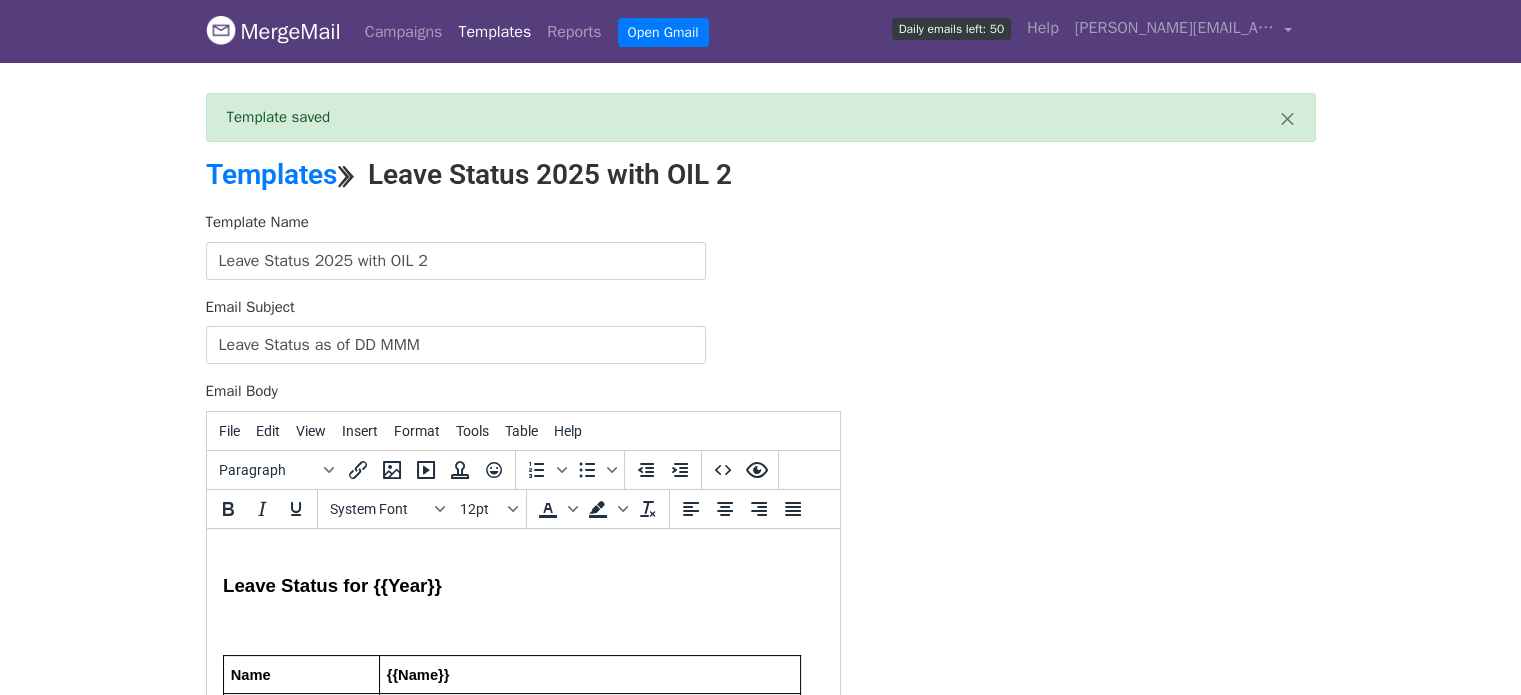 click on "Templates" at bounding box center [494, 32] 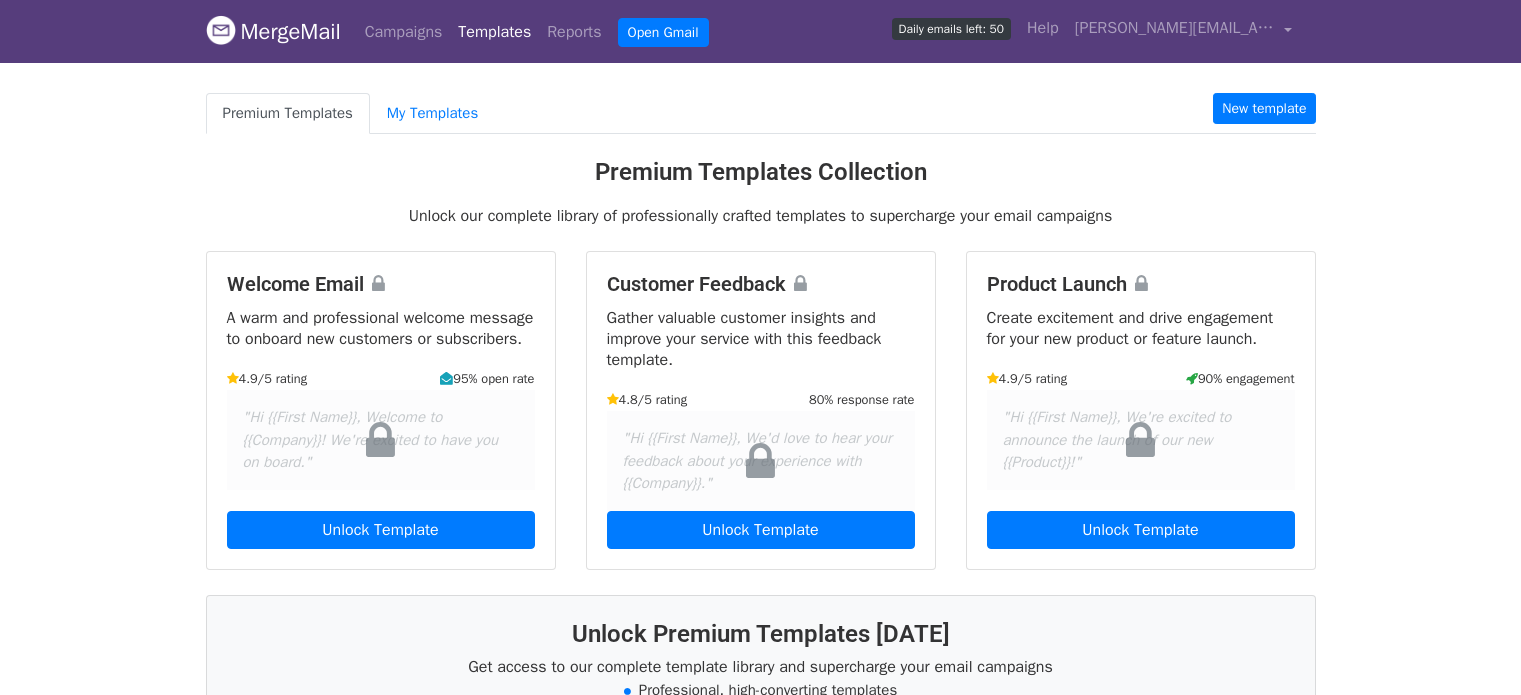scroll, scrollTop: 0, scrollLeft: 0, axis: both 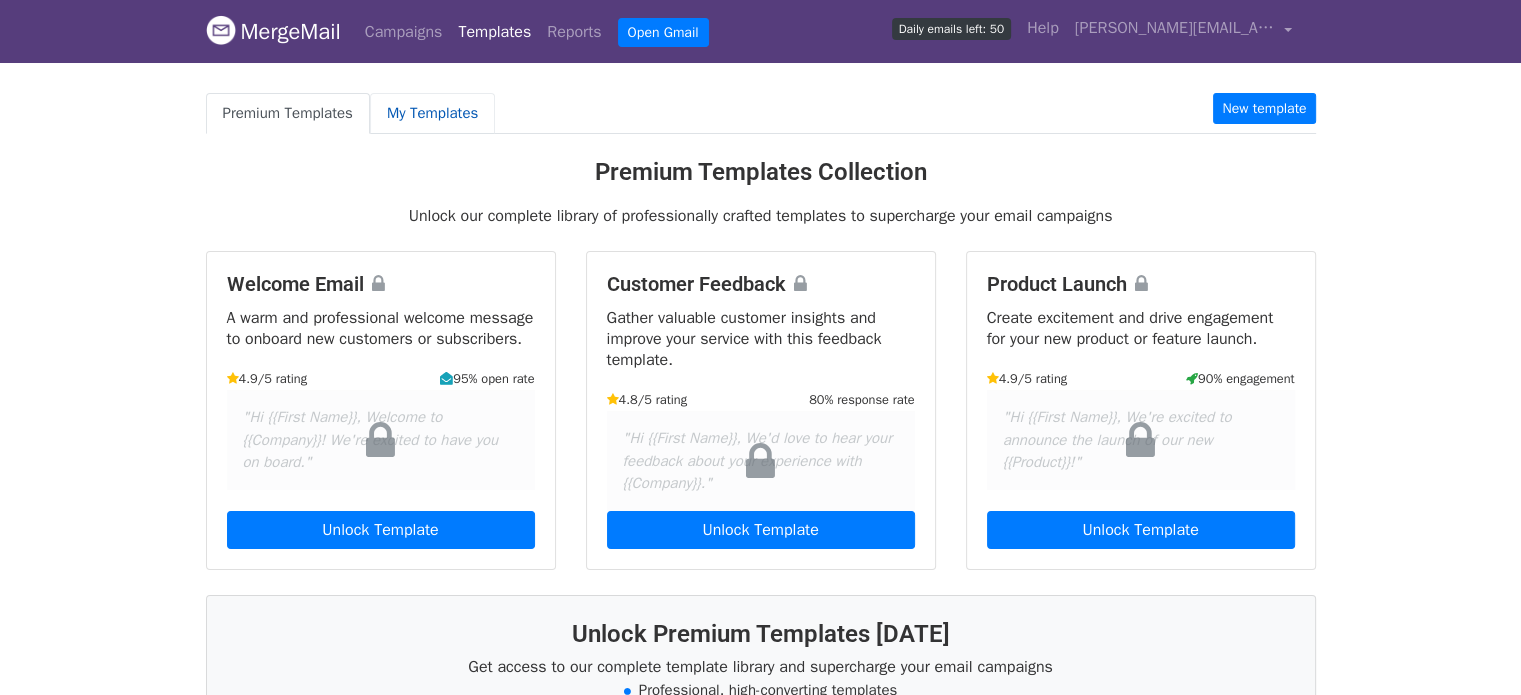 click on "My Templates" at bounding box center (432, 113) 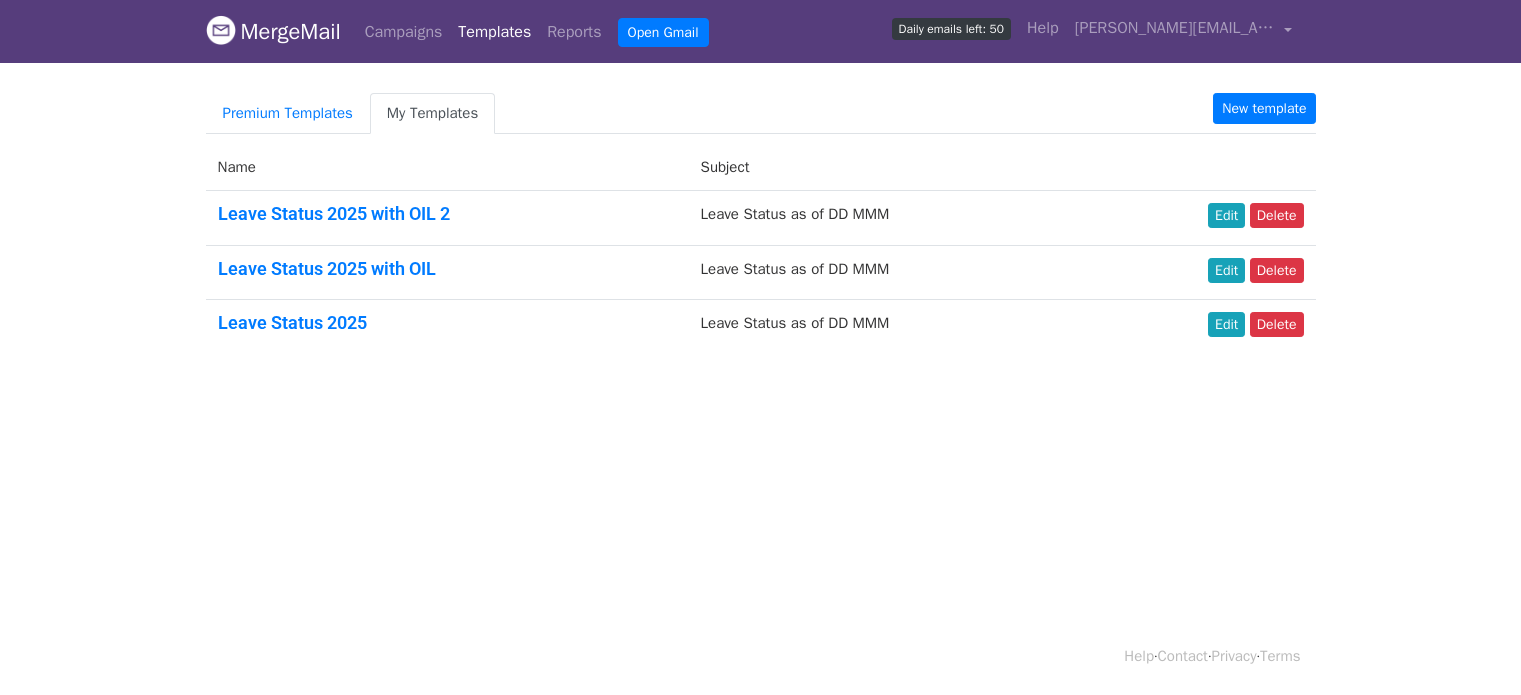 scroll, scrollTop: 0, scrollLeft: 0, axis: both 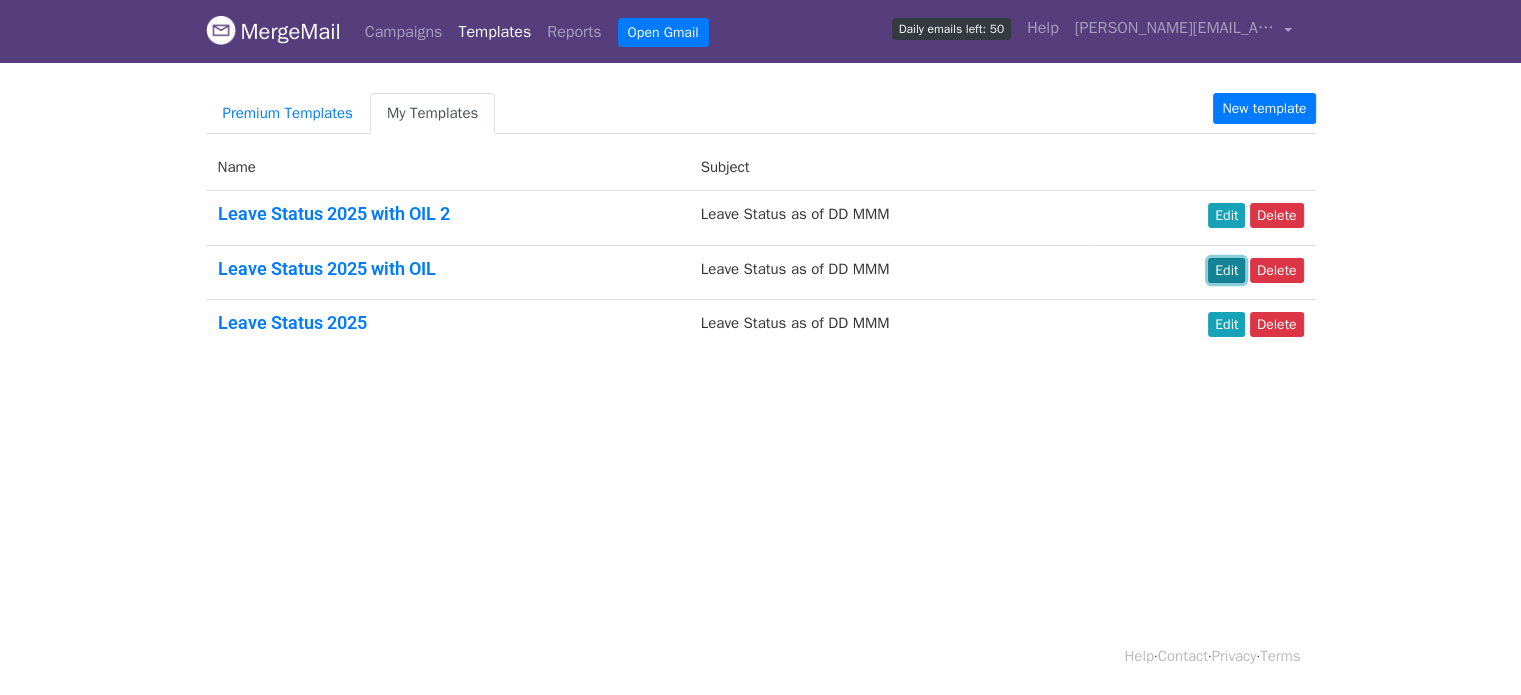 click on "Edit" at bounding box center [1226, 270] 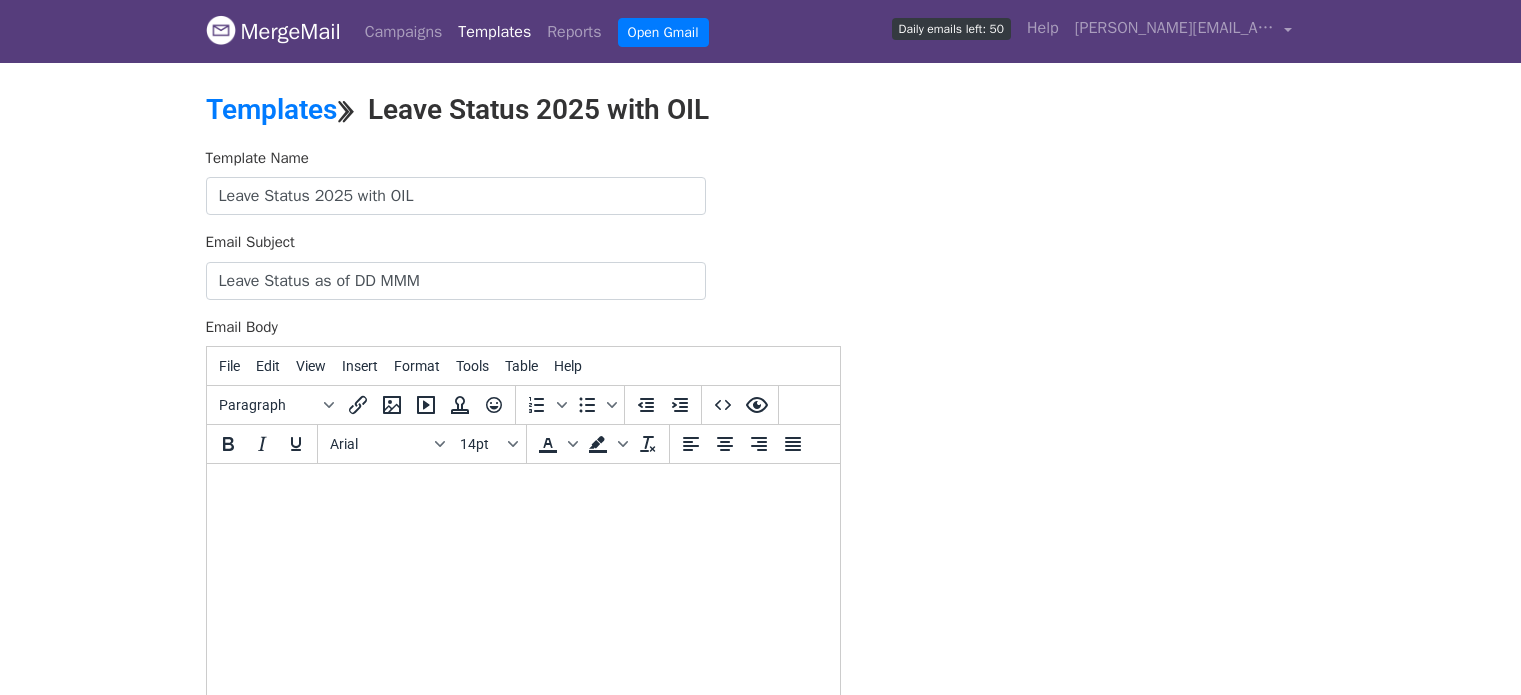 scroll, scrollTop: 0, scrollLeft: 0, axis: both 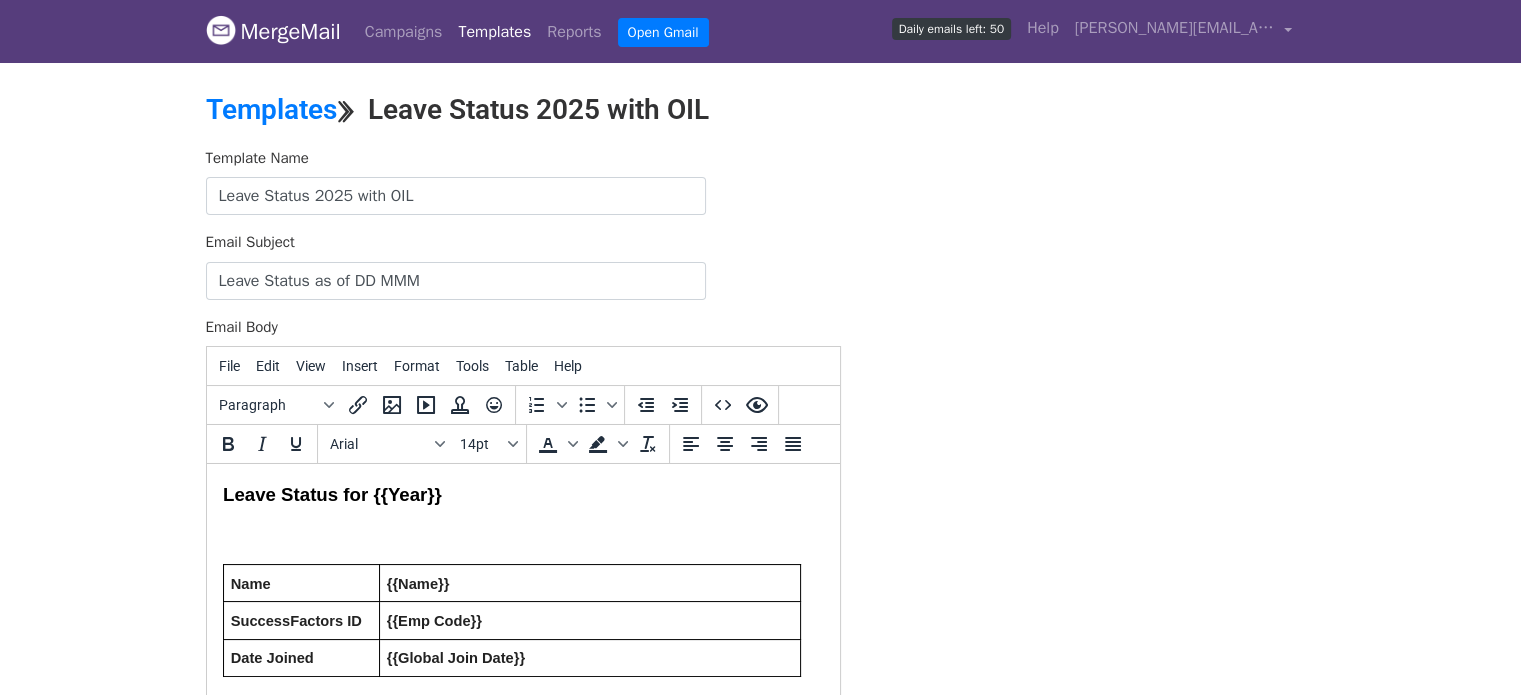click on "Templates" at bounding box center [494, 32] 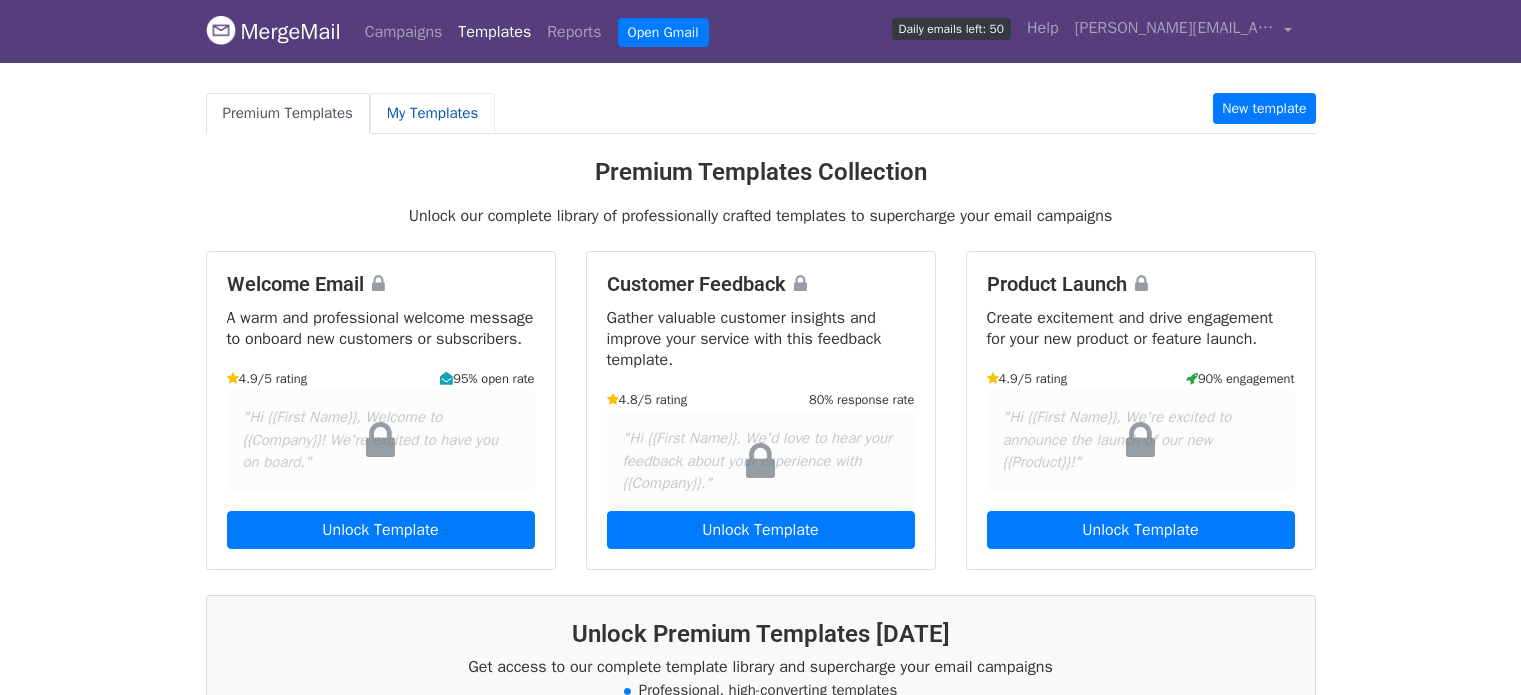 scroll, scrollTop: 0, scrollLeft: 0, axis: both 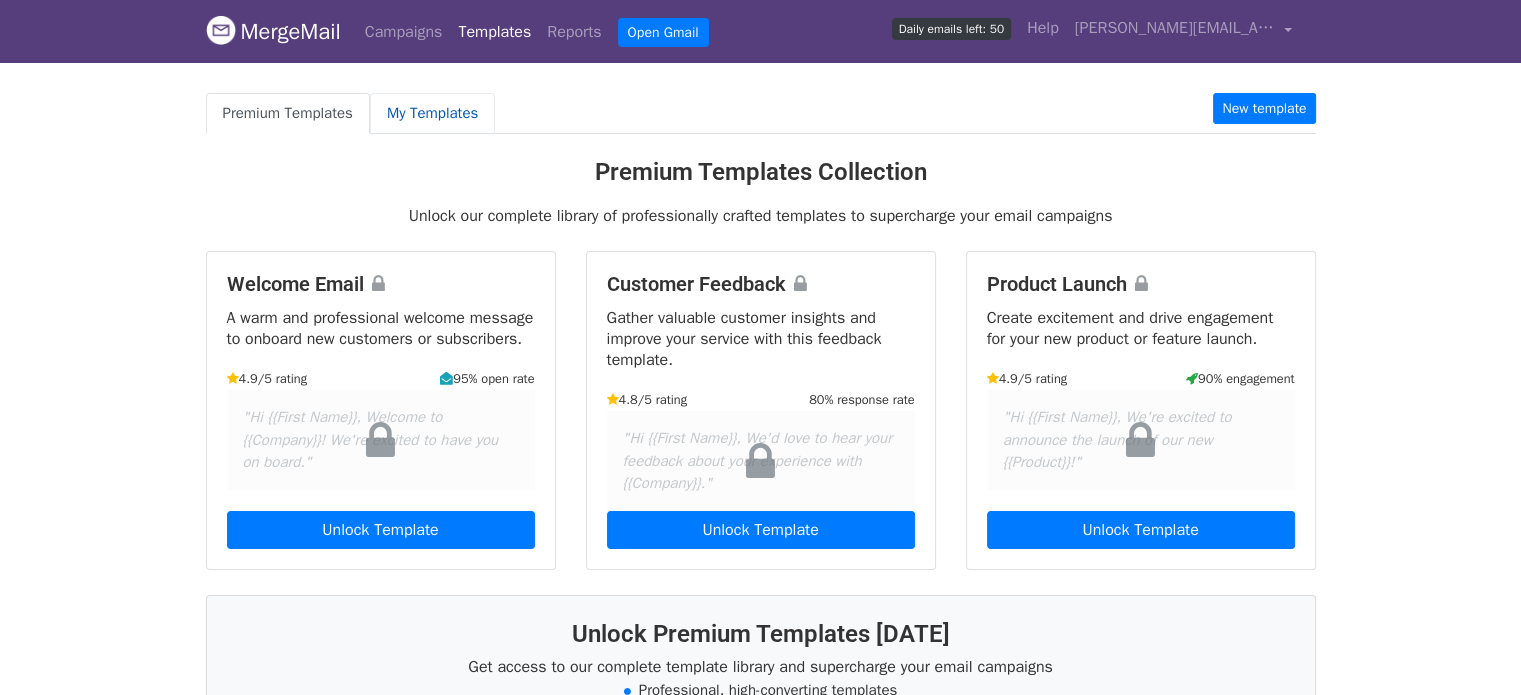 click on "My Templates" at bounding box center (432, 113) 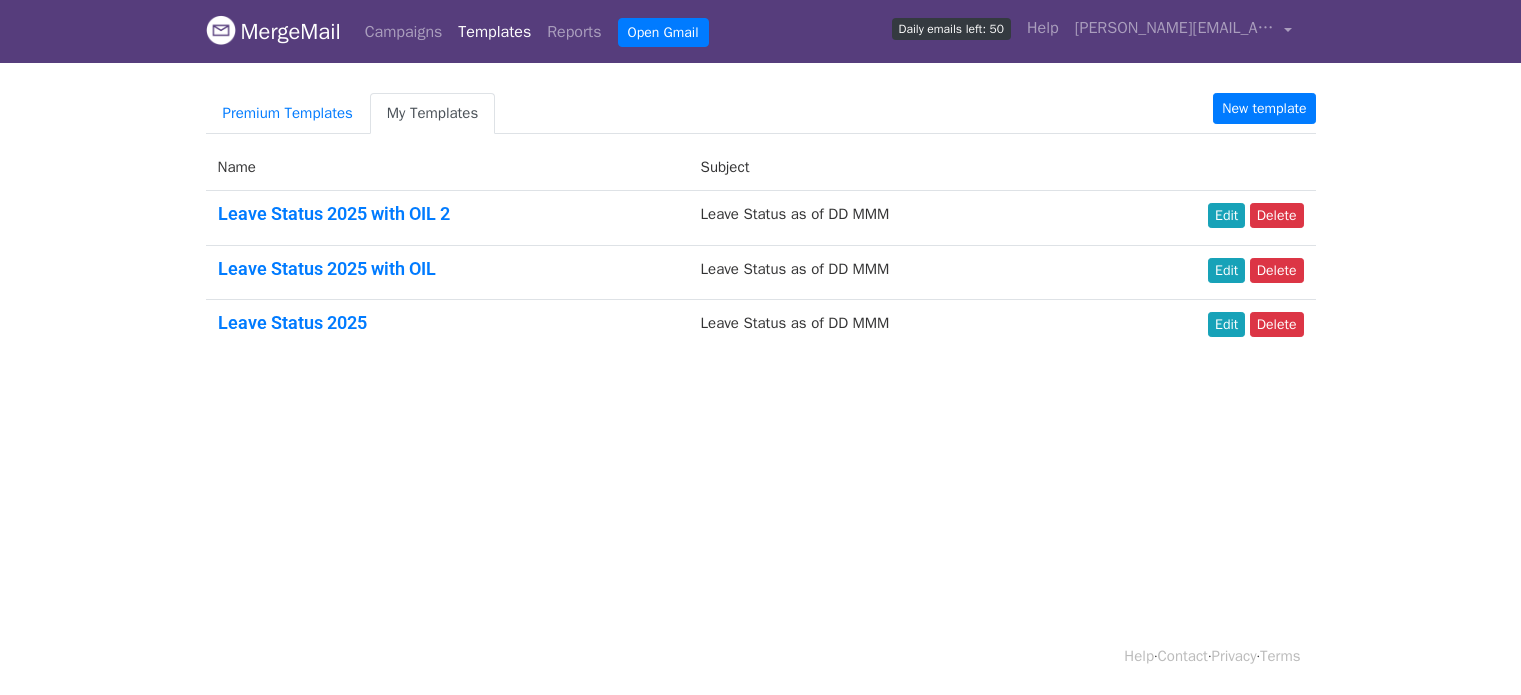 scroll, scrollTop: 0, scrollLeft: 0, axis: both 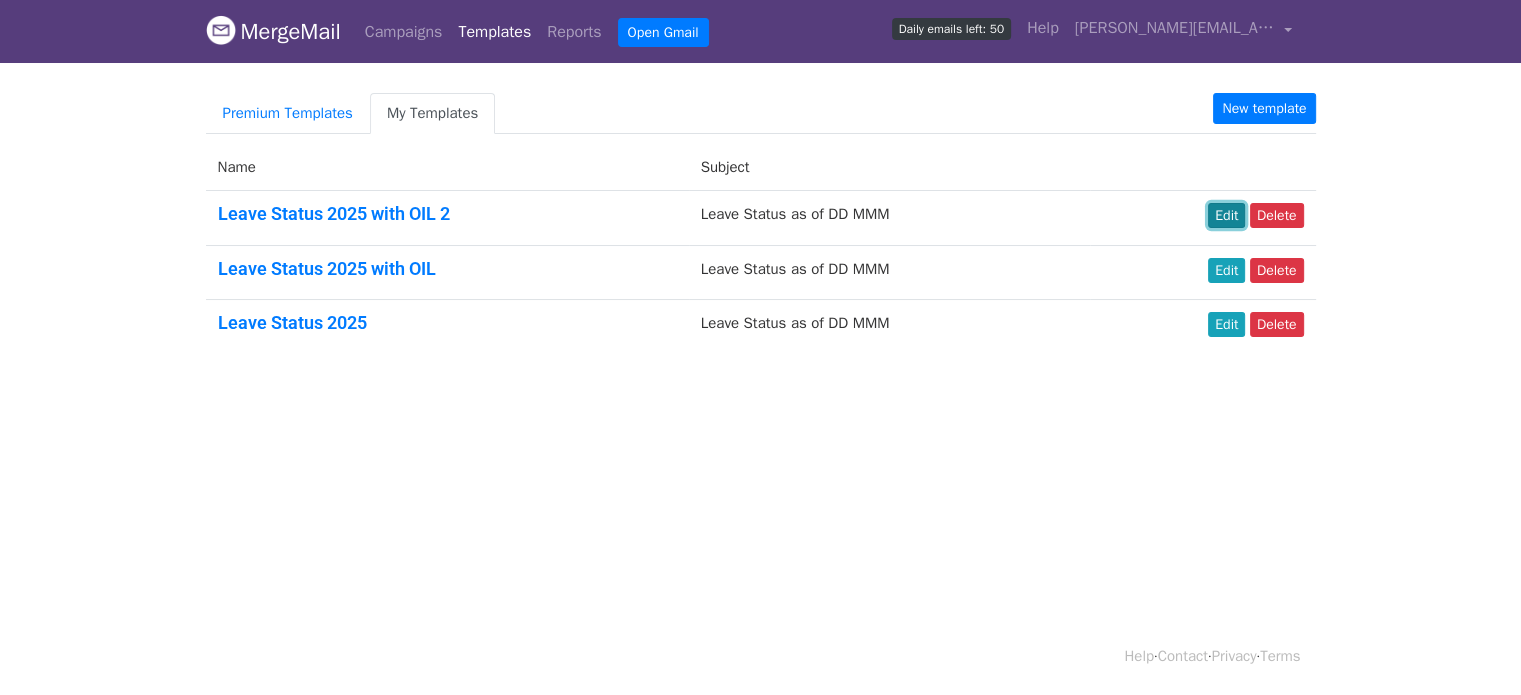 click on "Edit" at bounding box center (1226, 215) 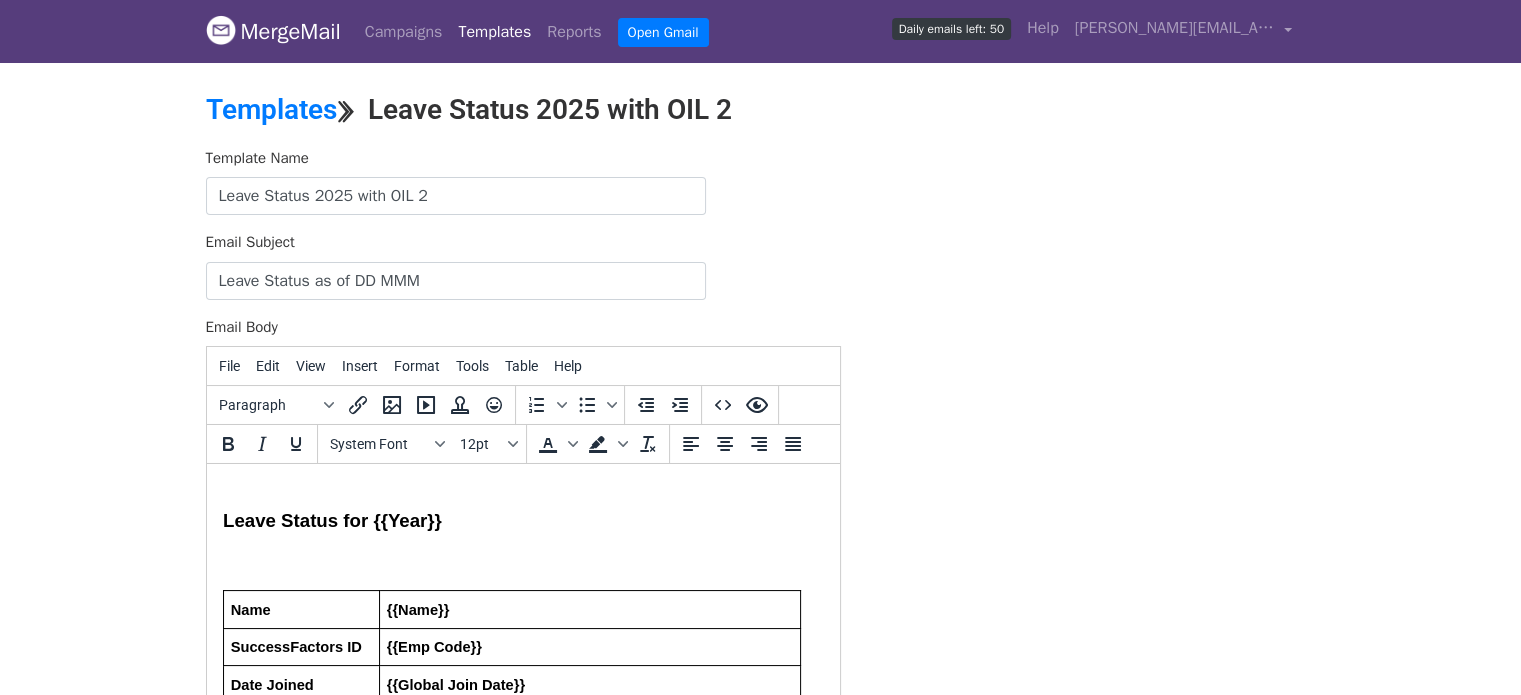 scroll, scrollTop: 0, scrollLeft: 0, axis: both 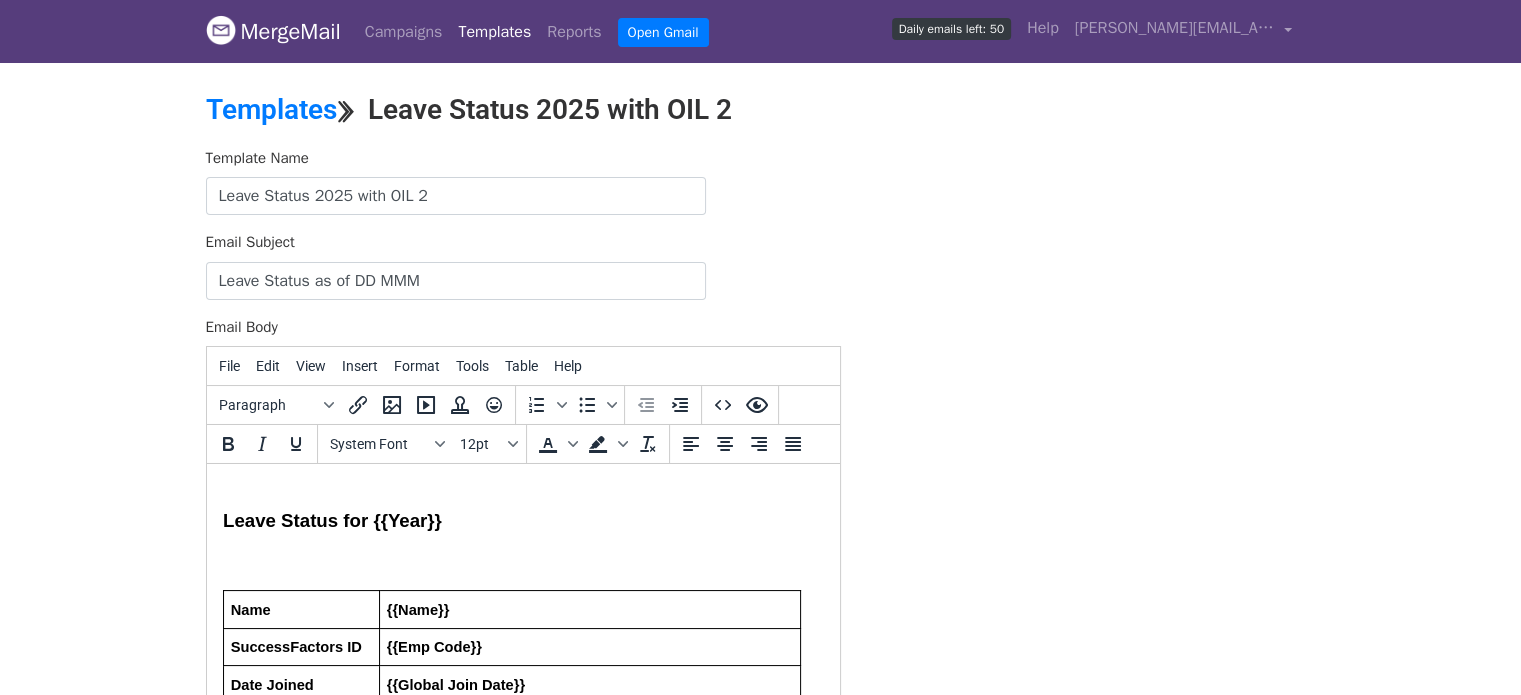 click on "Leave Status for {{Year}}   Name {{Name}} SuccessFactors ID {{Emp Code}} Date Joined {{Global Join Date}}     Leave Types Entitlement (Days)   Leave Taken (Days) Balance (Days)     Annual Leave 2025 Entitlement (Days) Carried Forward from 2024 (Days) Forfeited (Days) {{AL Taken}} {{AL Balance}} {{AL Entitlement}} {{Carried Forward from 2024}} {{2024 AL Forfeited}} Sick Leave {{SL Entitlement}}   {{SL Taken}} {{SL Balance}} Hospitalization Leave {{HL Entitlement}}   {{HL Taken}} {{HL Balance}} Child Care Leave {{CCL Entitlement}}   {{CCL Taken}} {{CCL Balance}} Maternity Leave {{ML Entitlement}}   {{ML Taken}} {{ML Balance}} Paternity Leave {{PL Entitlement}}   {{PL Taken}} {{PL Balance}} No Pay Leave     {{NPL Taken}}   Polling Day Off-in-lieu {{Polling Day Off-in-lieu}} {{Polling Day Off-in-lieu Taken}} {{Polling Day Off-in-lieu Balance}} [PERSON_NAME] Haji Off-in-lieu {{[PERSON_NAME] Haji Off-in-lieu}} {{[PERSON_NAME] Haji Off-in-lieu Taken}} {{[PERSON_NAME] Haji Off-in-lieu Balance}} Other Leaves" at bounding box center [522, 1158] 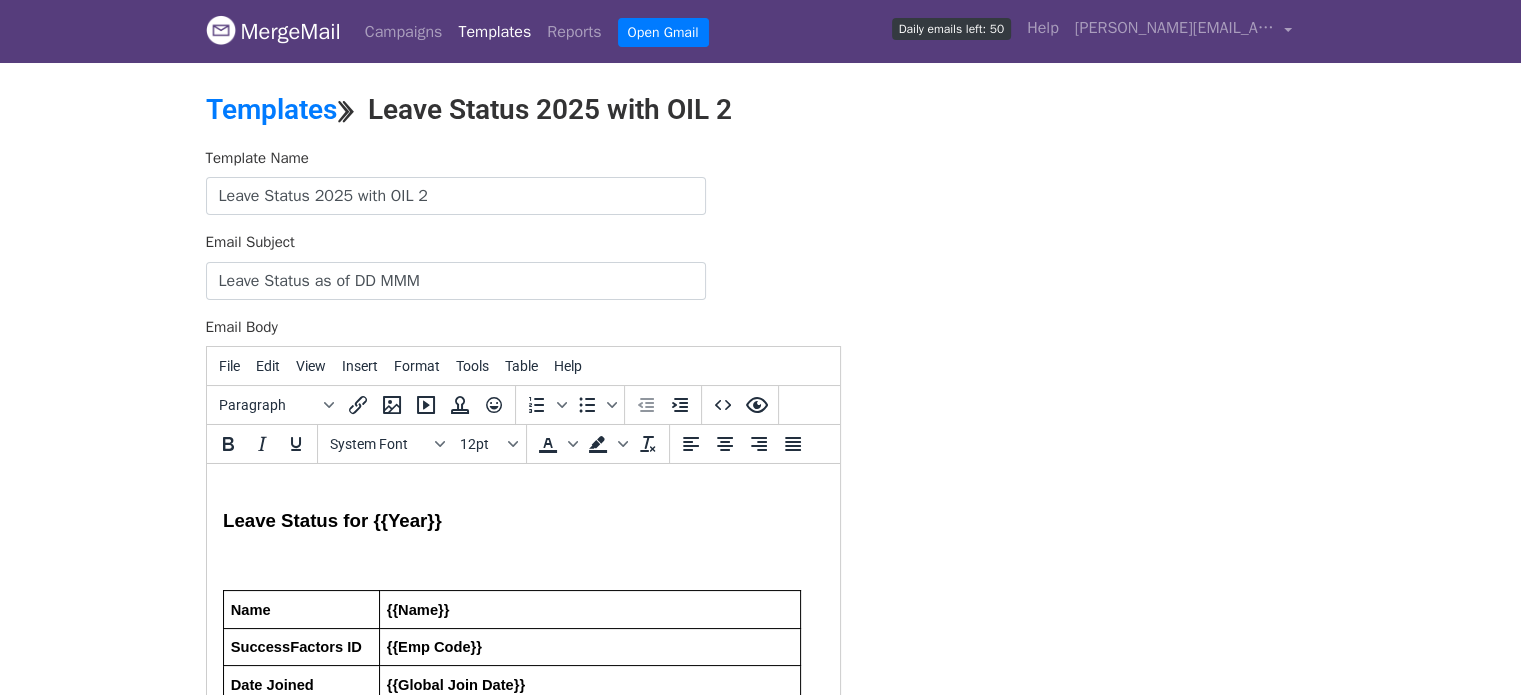 click at bounding box center [522, 493] 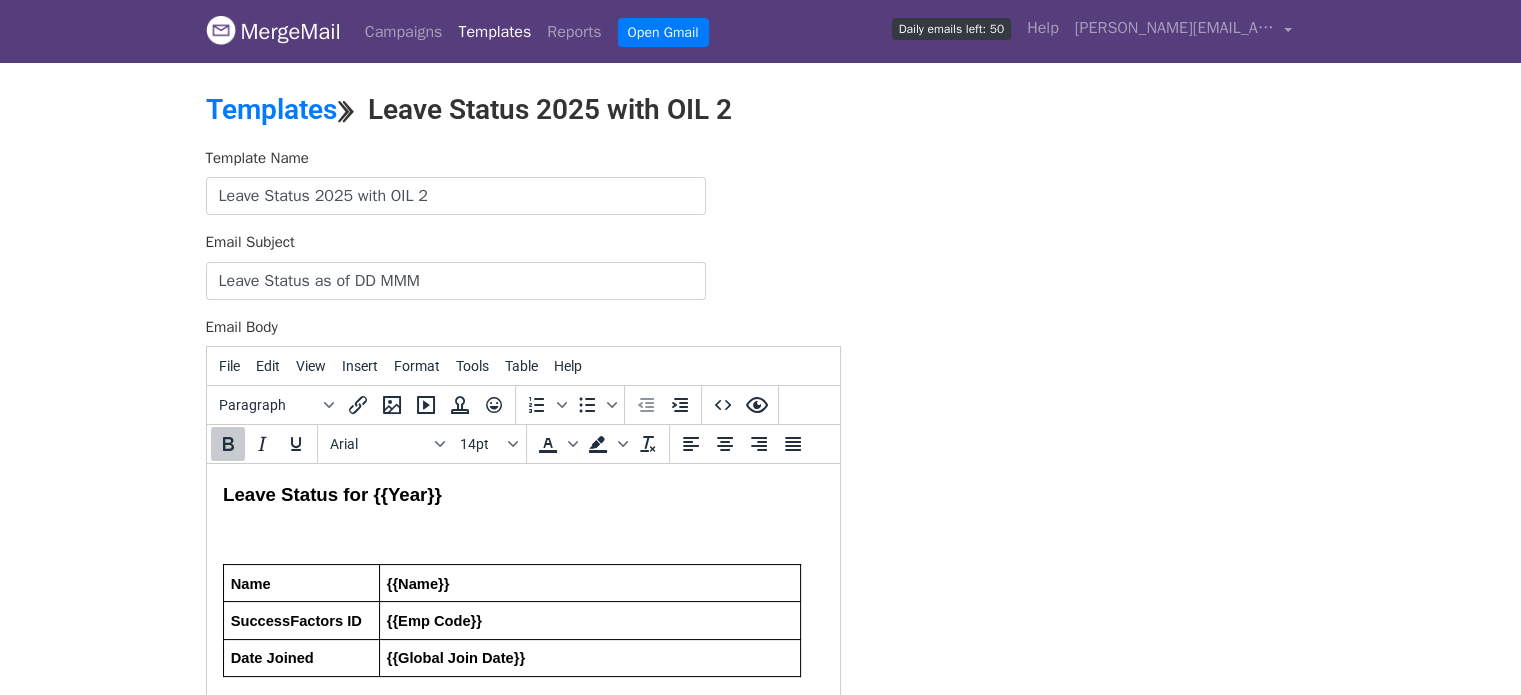 click on "Template Name
Leave Status 2025 with OIL 2
Email Subject
Leave Status as of DD MMM
Email Body
File Edit View Insert Format Tools Table Help Paragraph To open the popup, press Shift+Enter To open the popup, press Shift+Enter Arial 14pt To open the popup, press Shift+Enter To open the popup, press Shift+Enter div  »  p  »  span 151 words Powered by Tiny
Save" at bounding box center (761, 499) 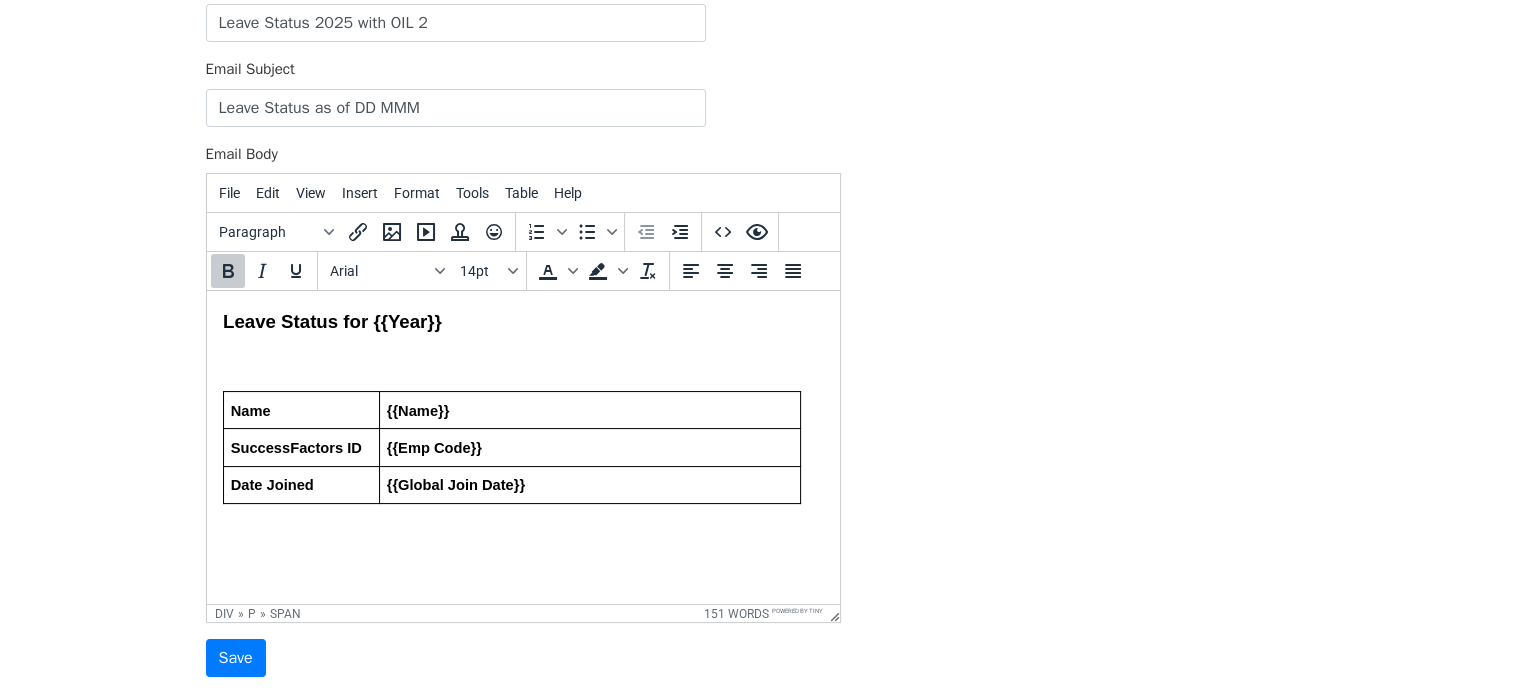 scroll, scrollTop: 315, scrollLeft: 0, axis: vertical 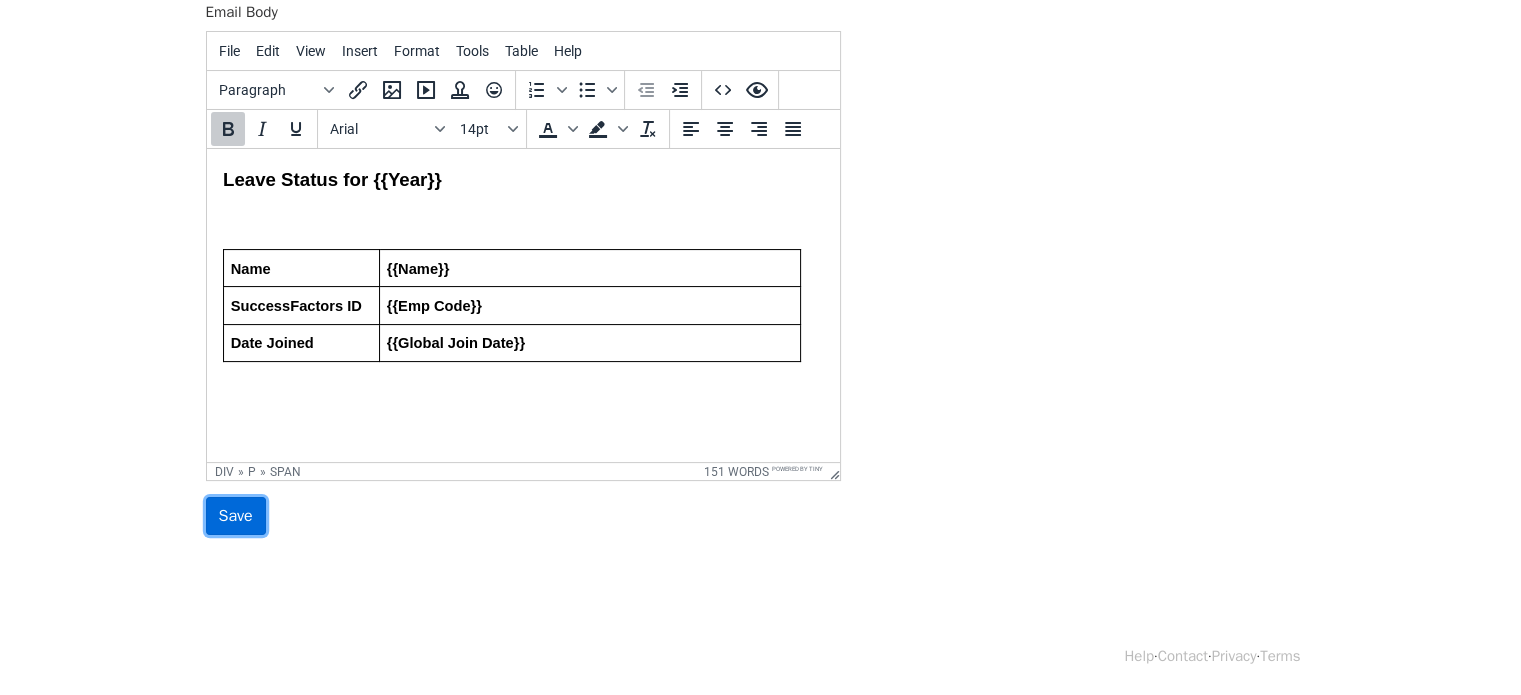 click on "Save" at bounding box center [236, 516] 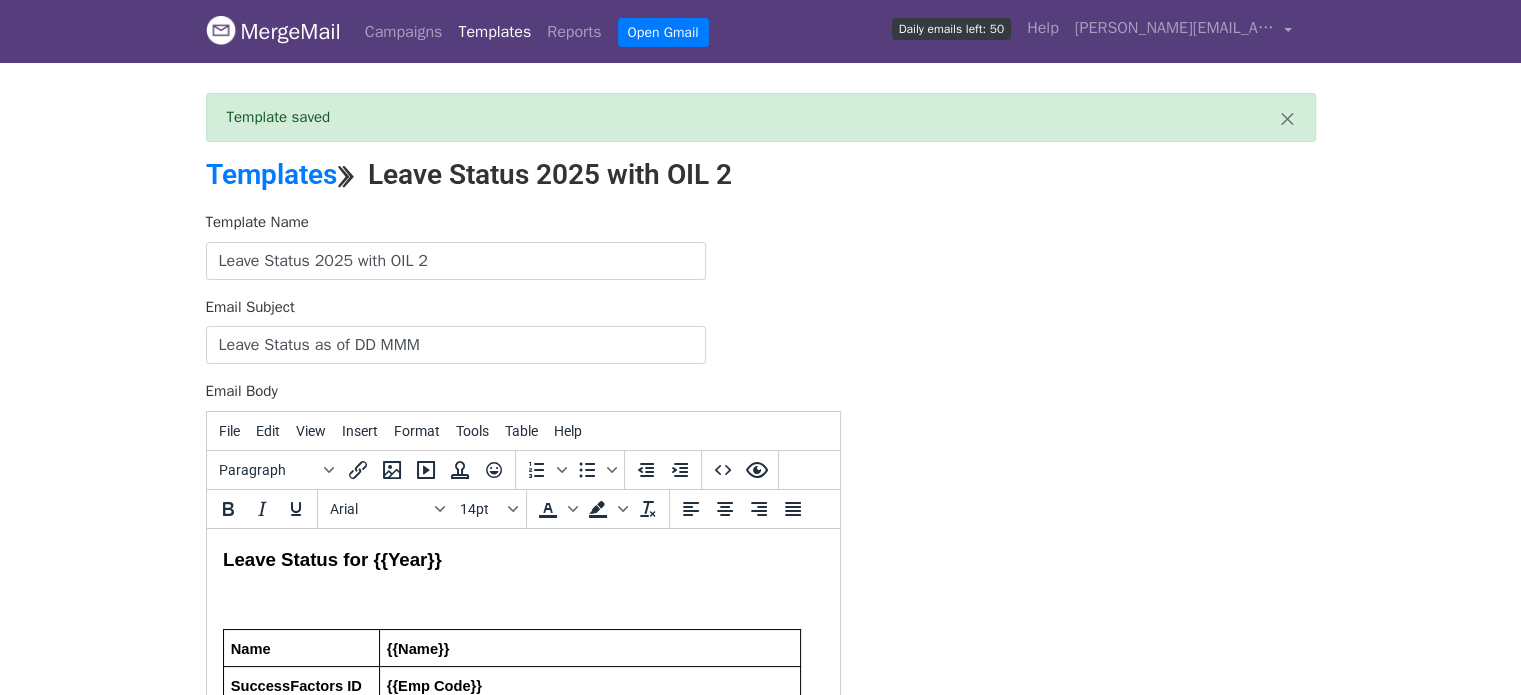 scroll, scrollTop: 0, scrollLeft: 0, axis: both 